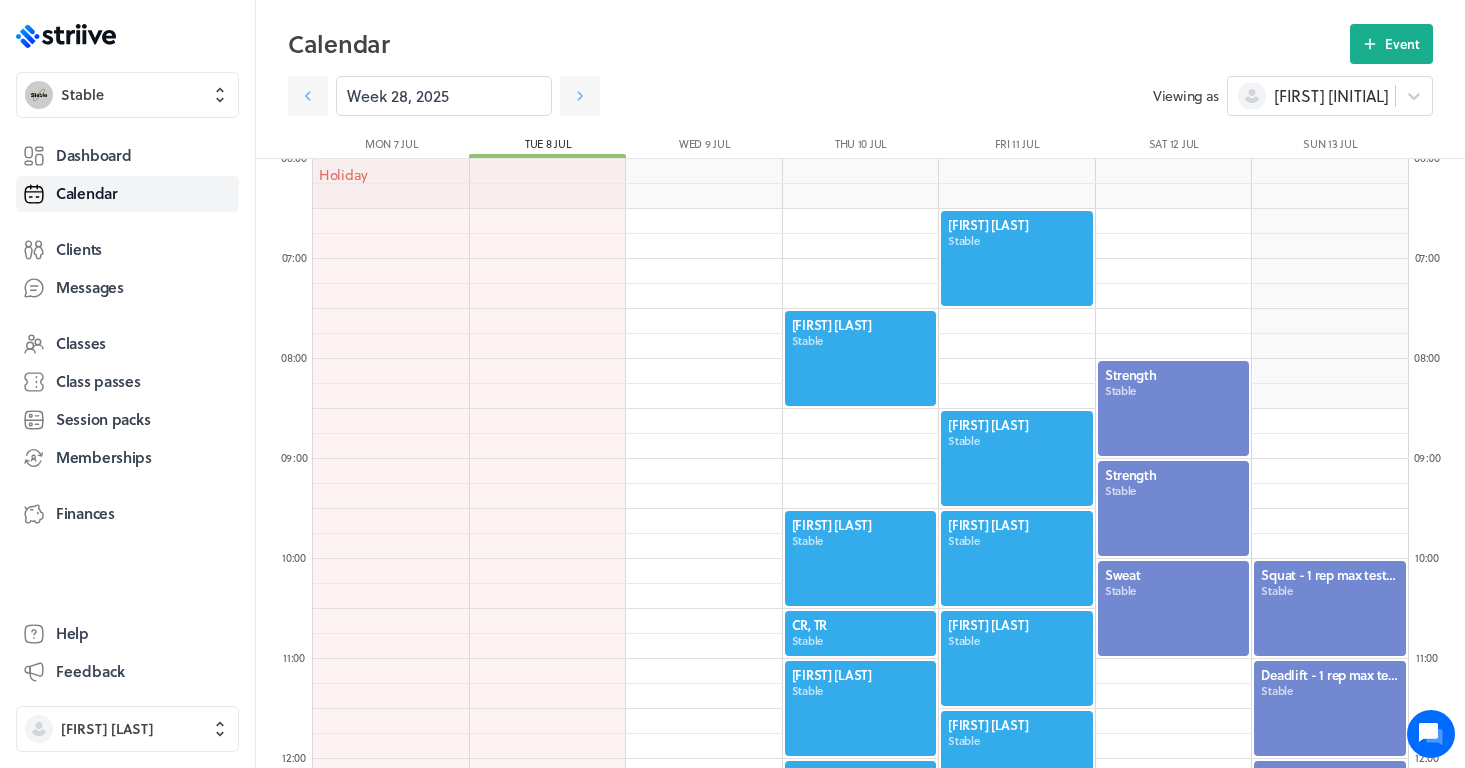 scroll, scrollTop: 0, scrollLeft: 0, axis: both 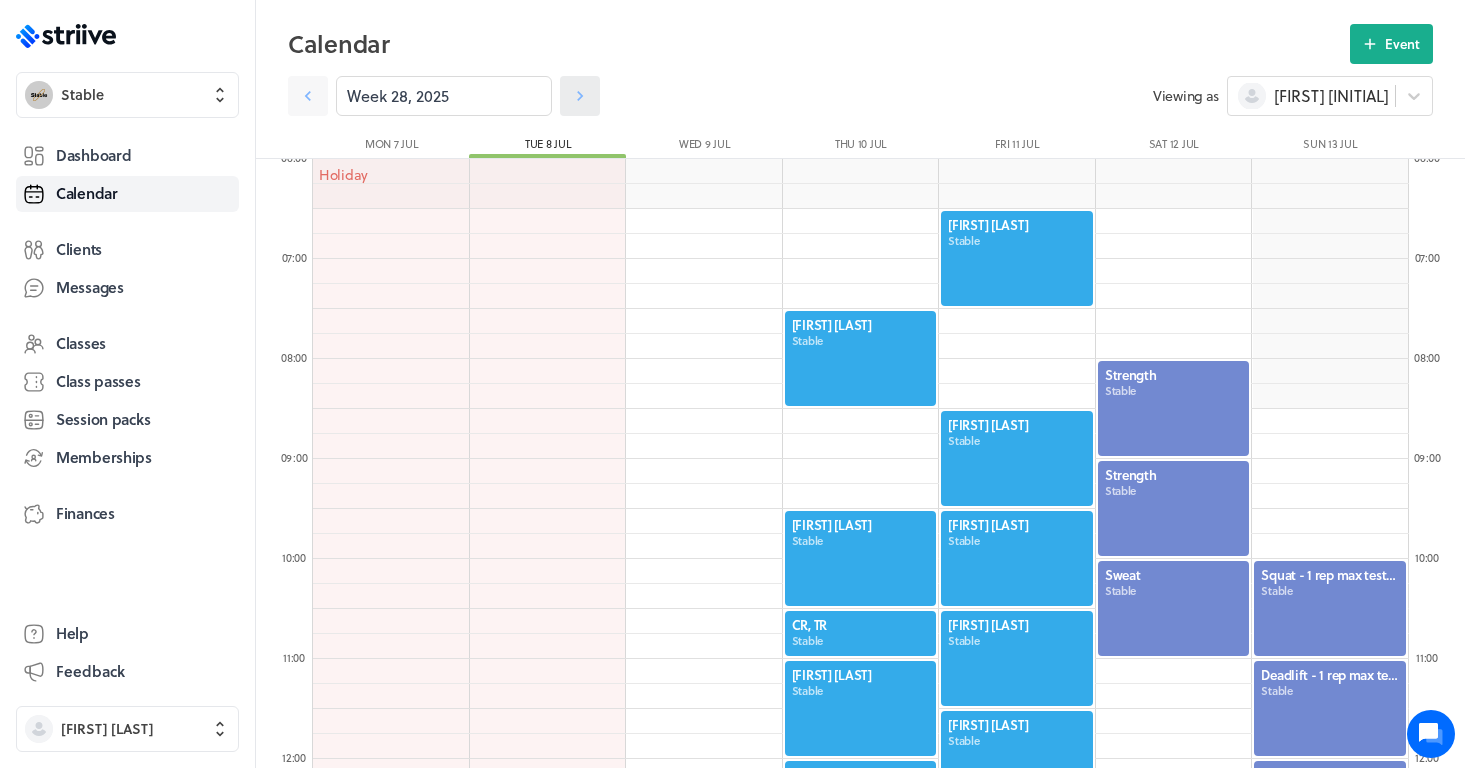 click at bounding box center (308, 96) 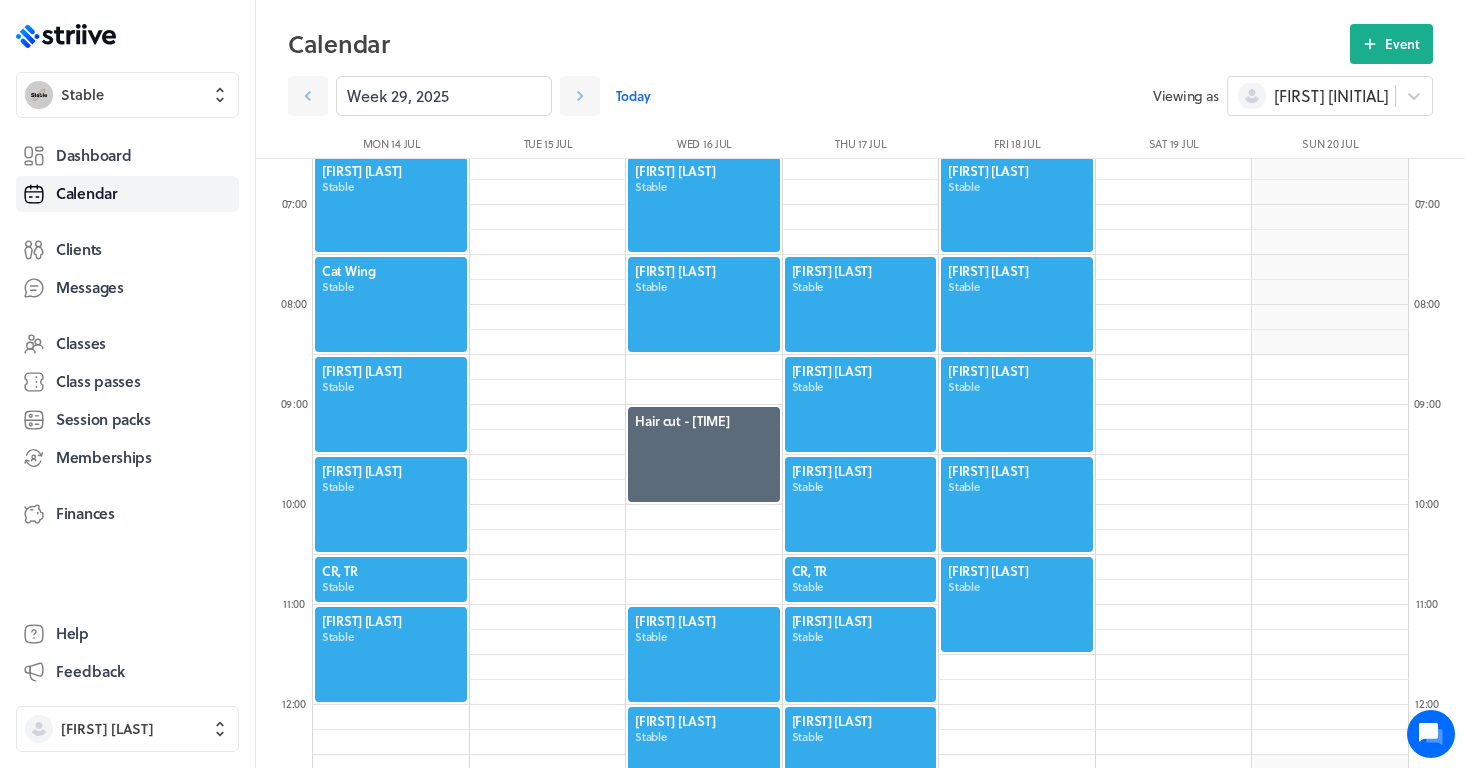 scroll, scrollTop: 656, scrollLeft: 0, axis: vertical 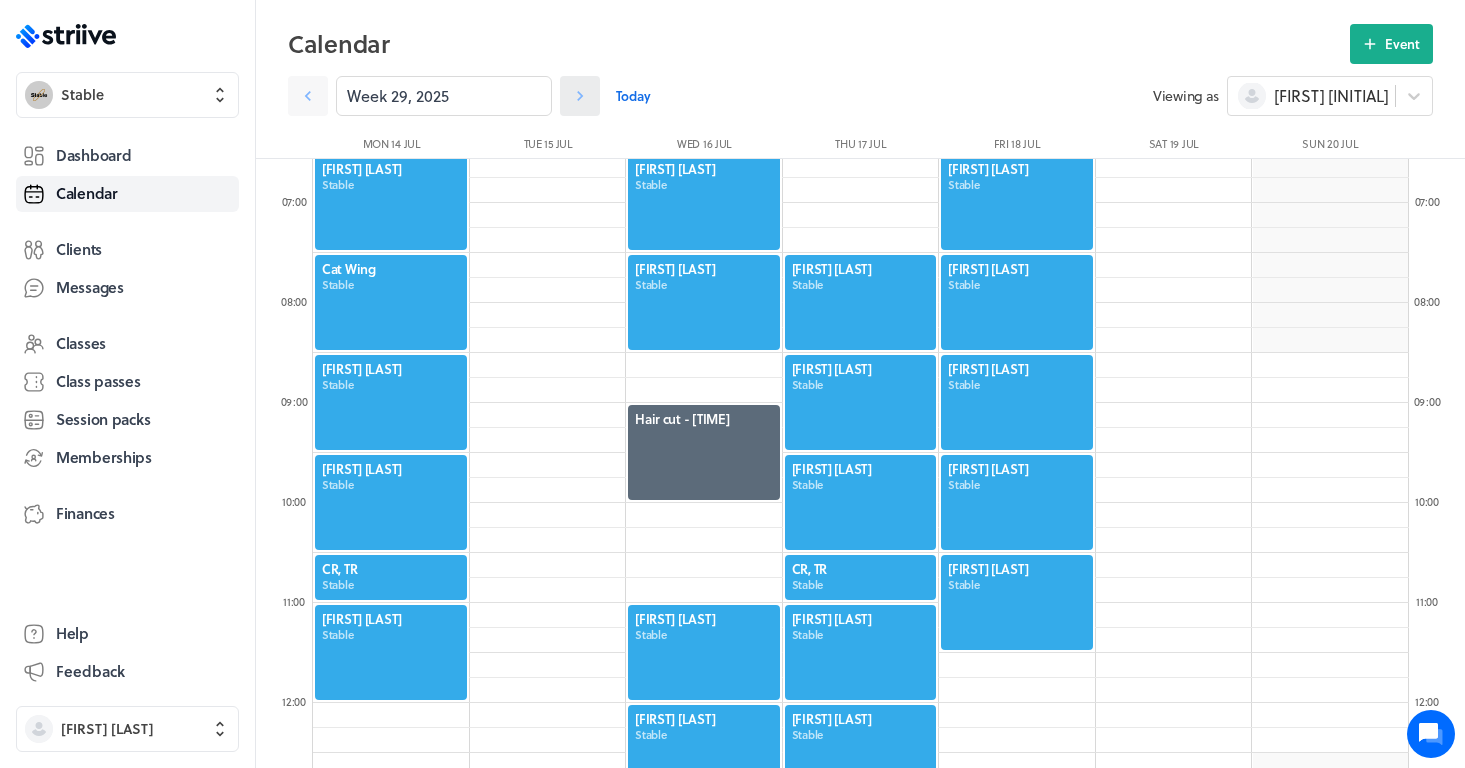 click at bounding box center [308, 96] 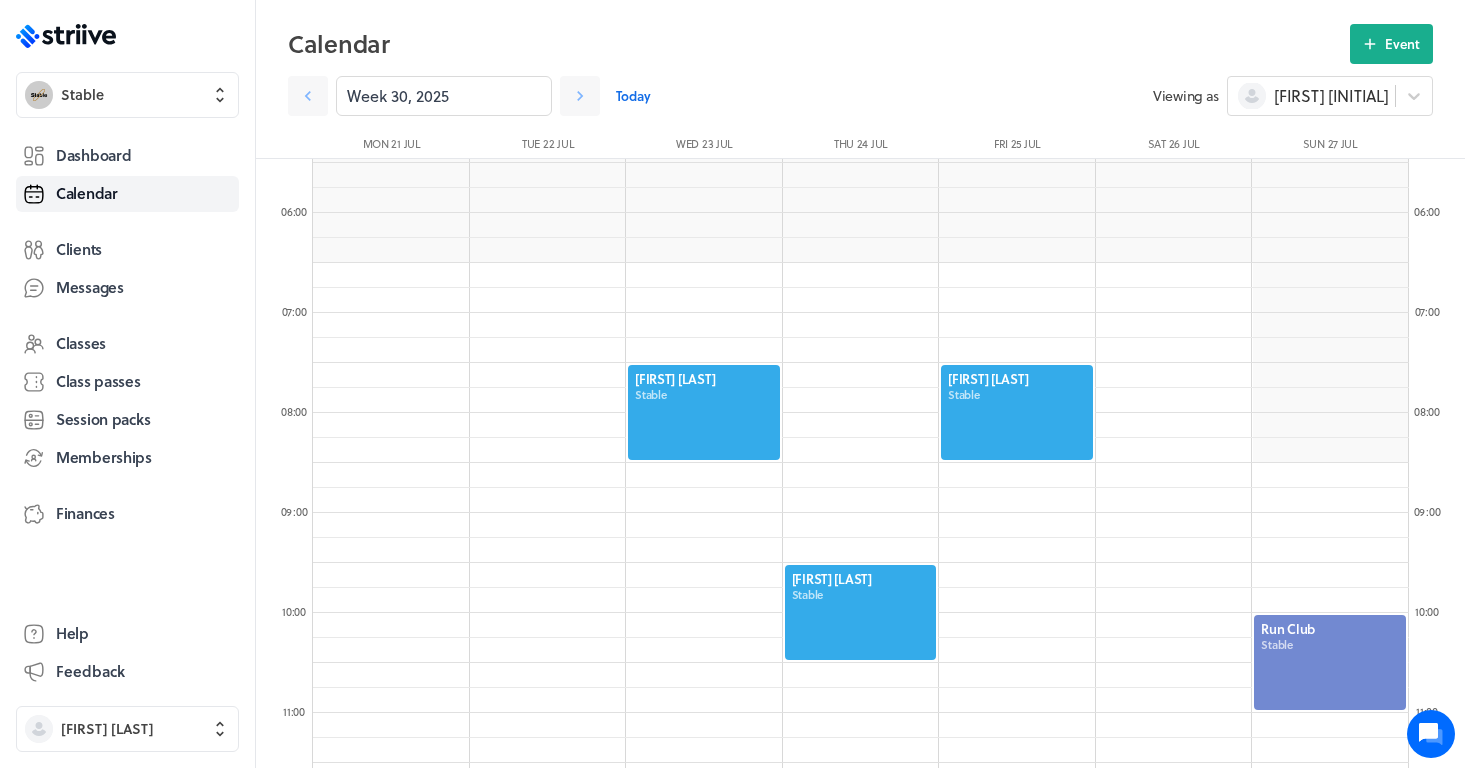 scroll, scrollTop: 549, scrollLeft: 0, axis: vertical 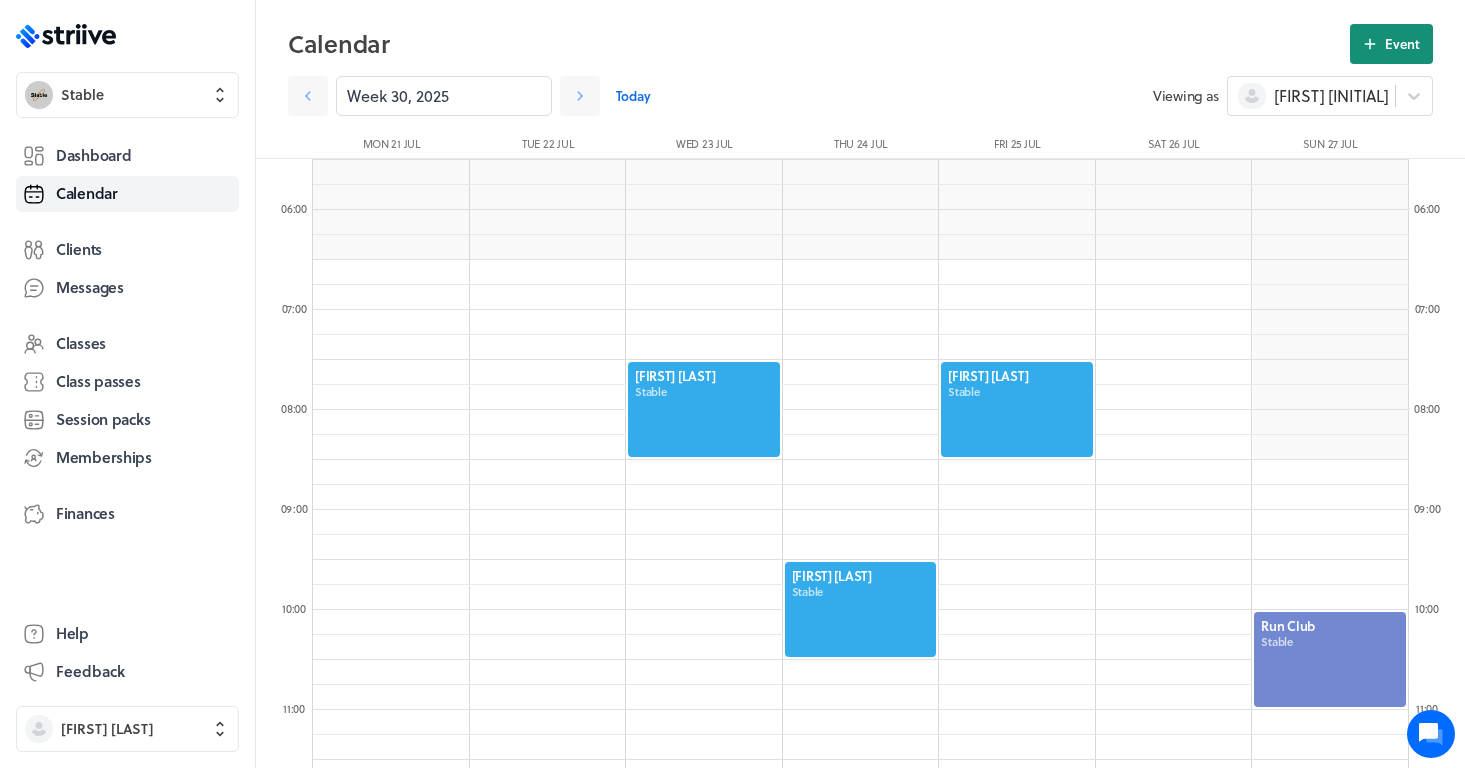 click on "Event" at bounding box center (1402, 44) 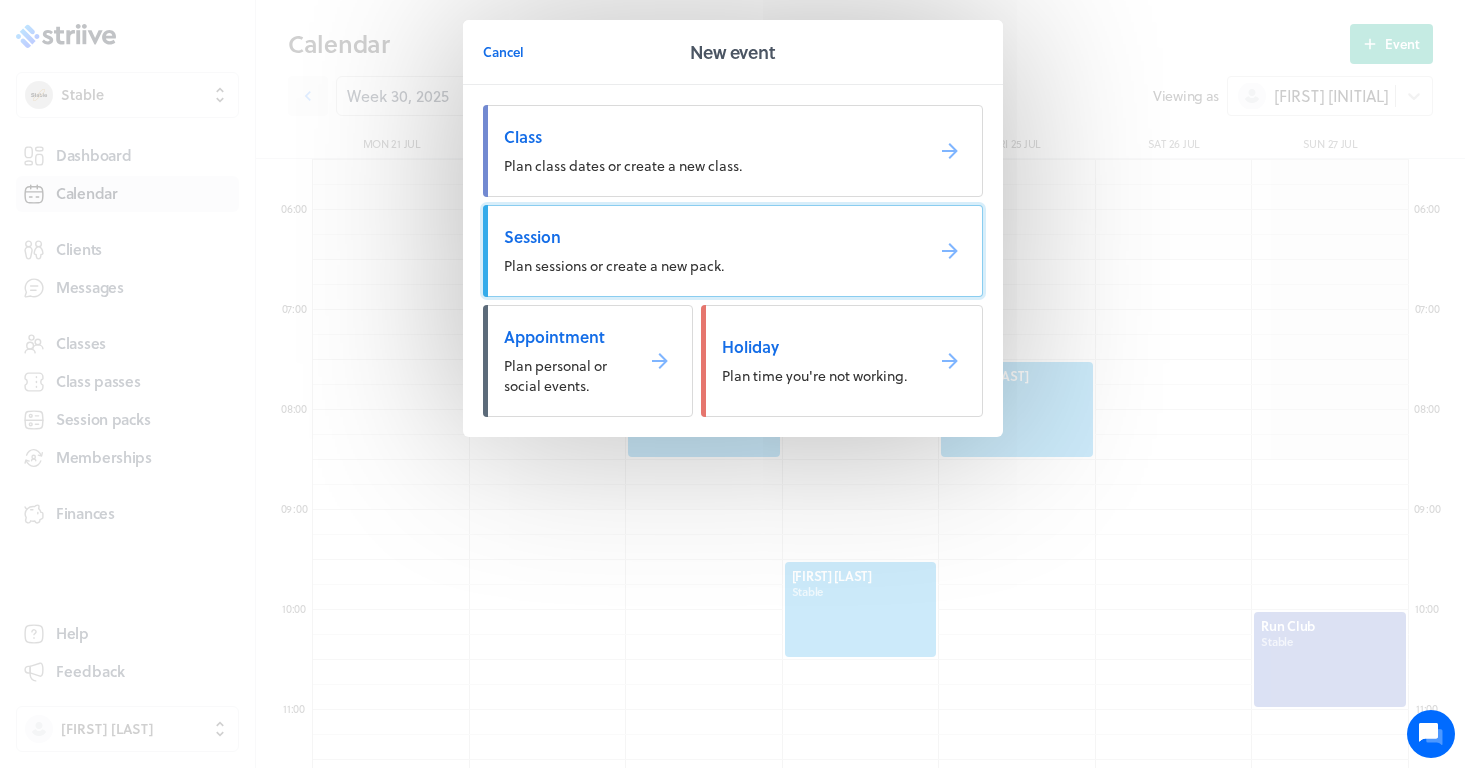 click on "Session" at bounding box center (705, 237) 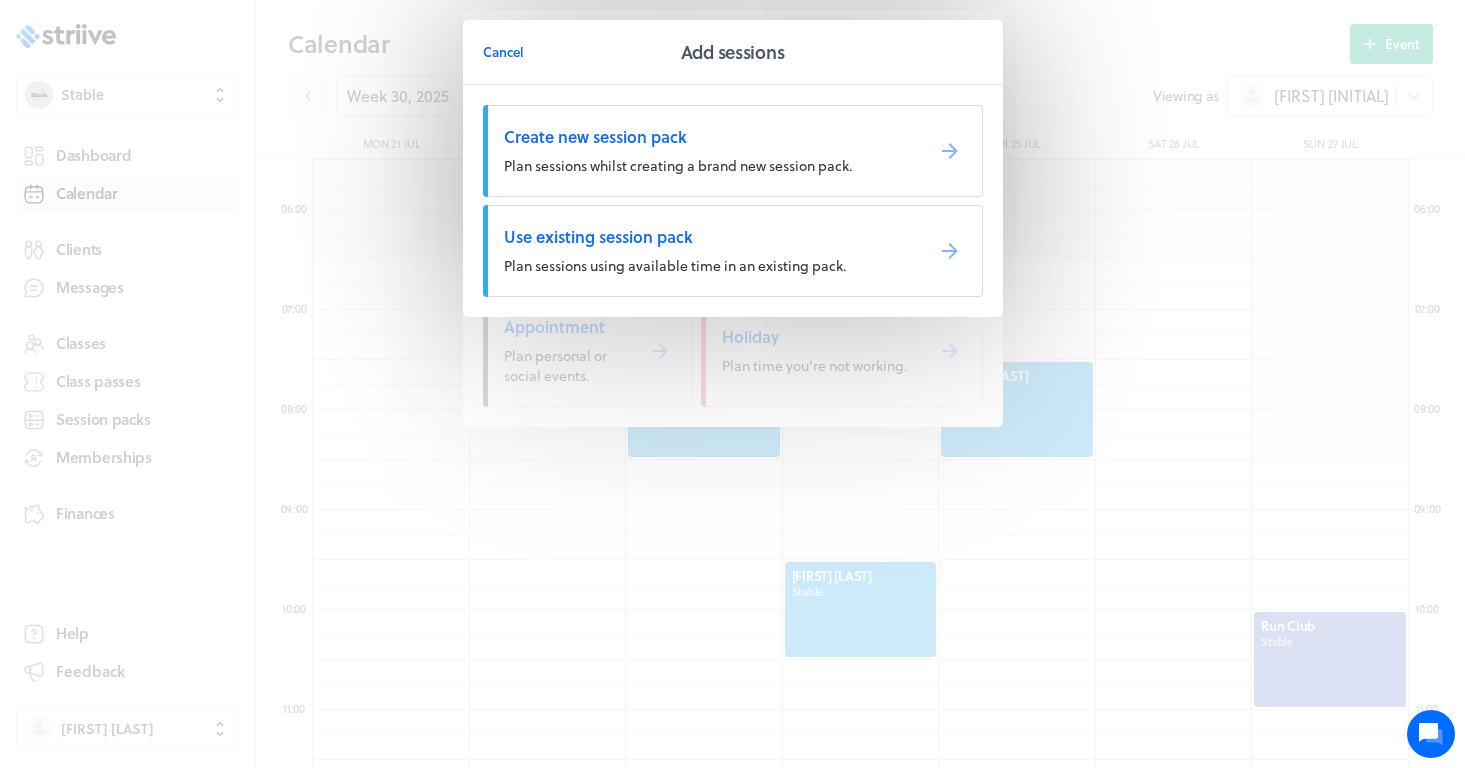 click on "Plan sessions using available time in an existing pack." at bounding box center [678, 165] 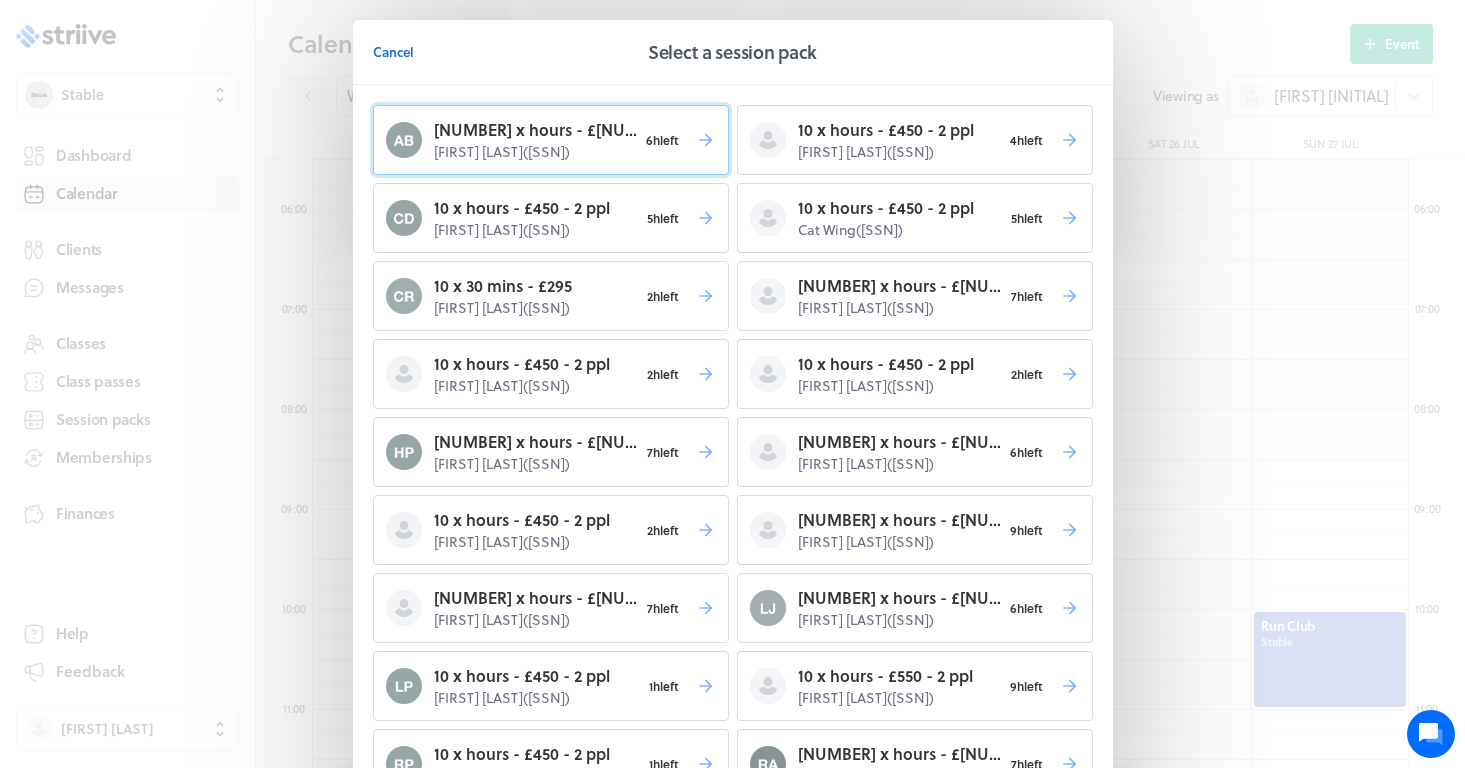 click on "[NUMBER] x hours - £[NUMBER] [FIRST] [LAST]  ( [SSN] ) [NUMBER]h  left" at bounding box center [551, 140] 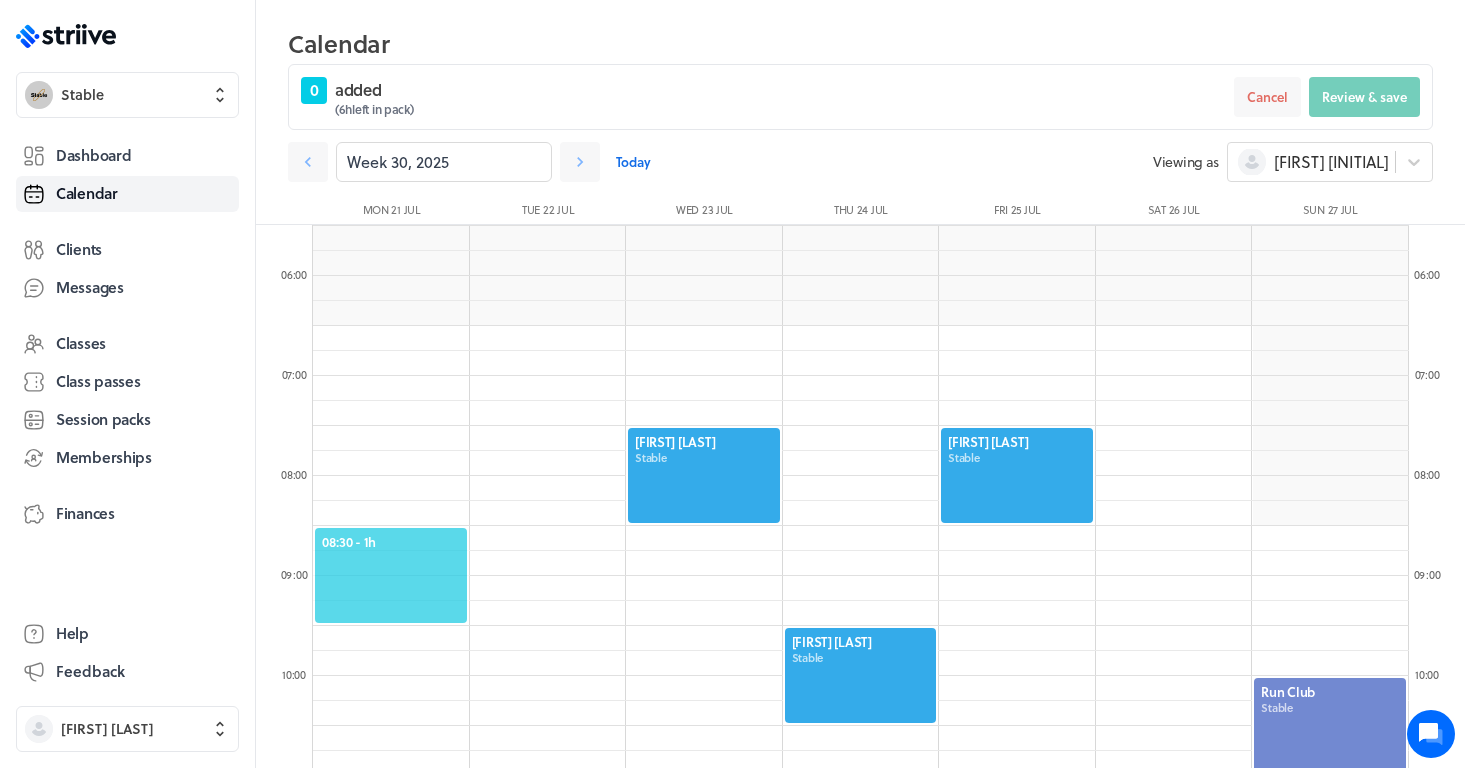 click on "08:30  - 1h" at bounding box center [391, 542] 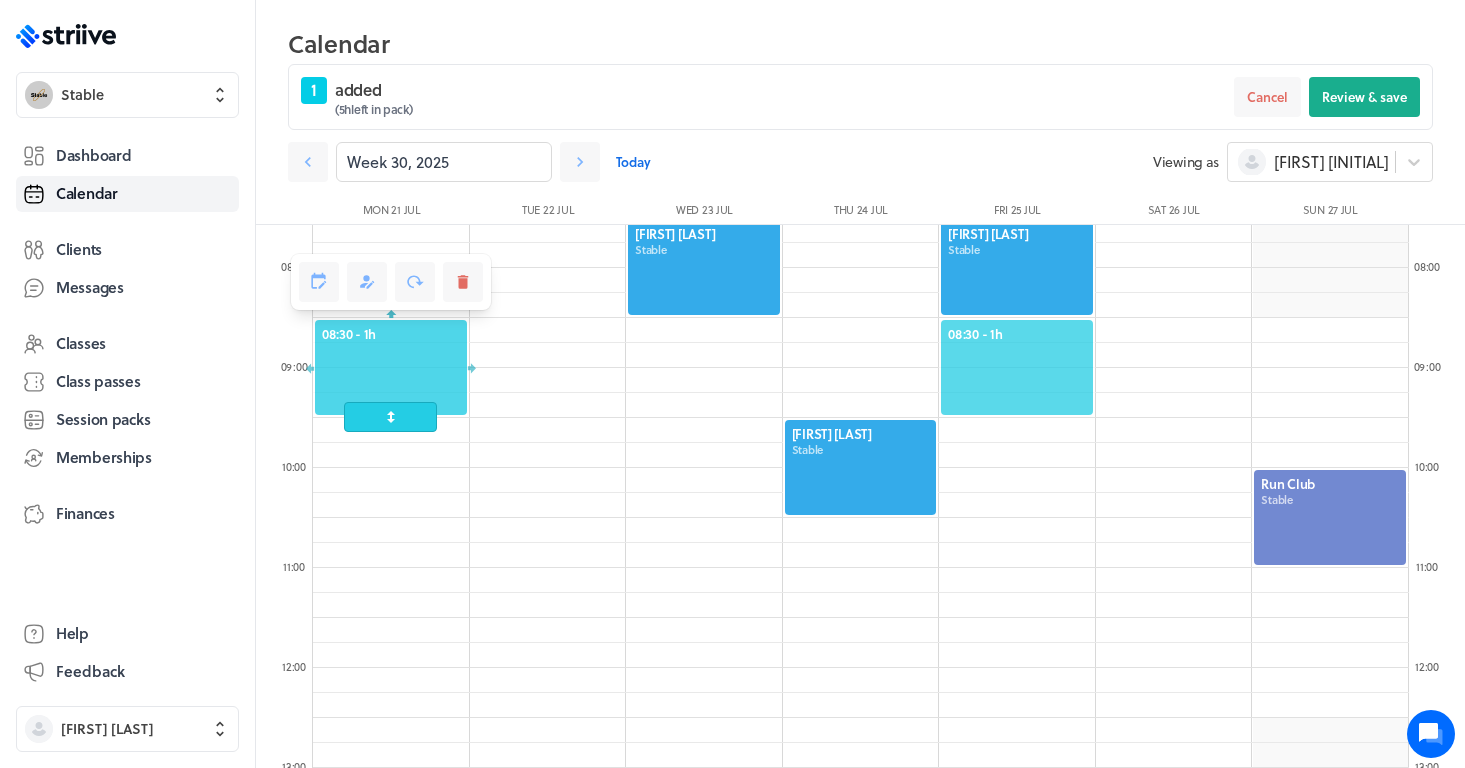 scroll, scrollTop: 765, scrollLeft: 0, axis: vertical 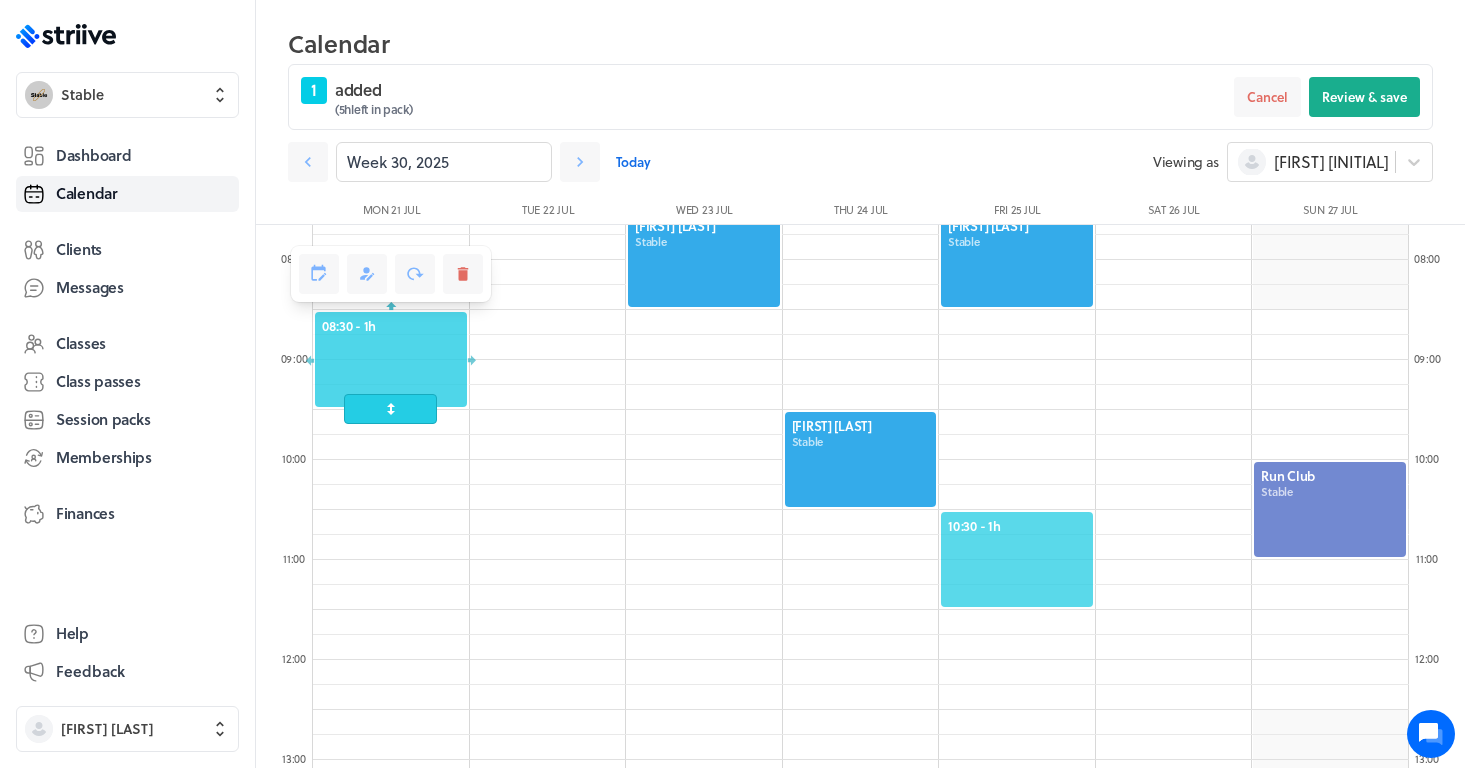 click on "10:30  - 1h" at bounding box center (1017, 526) 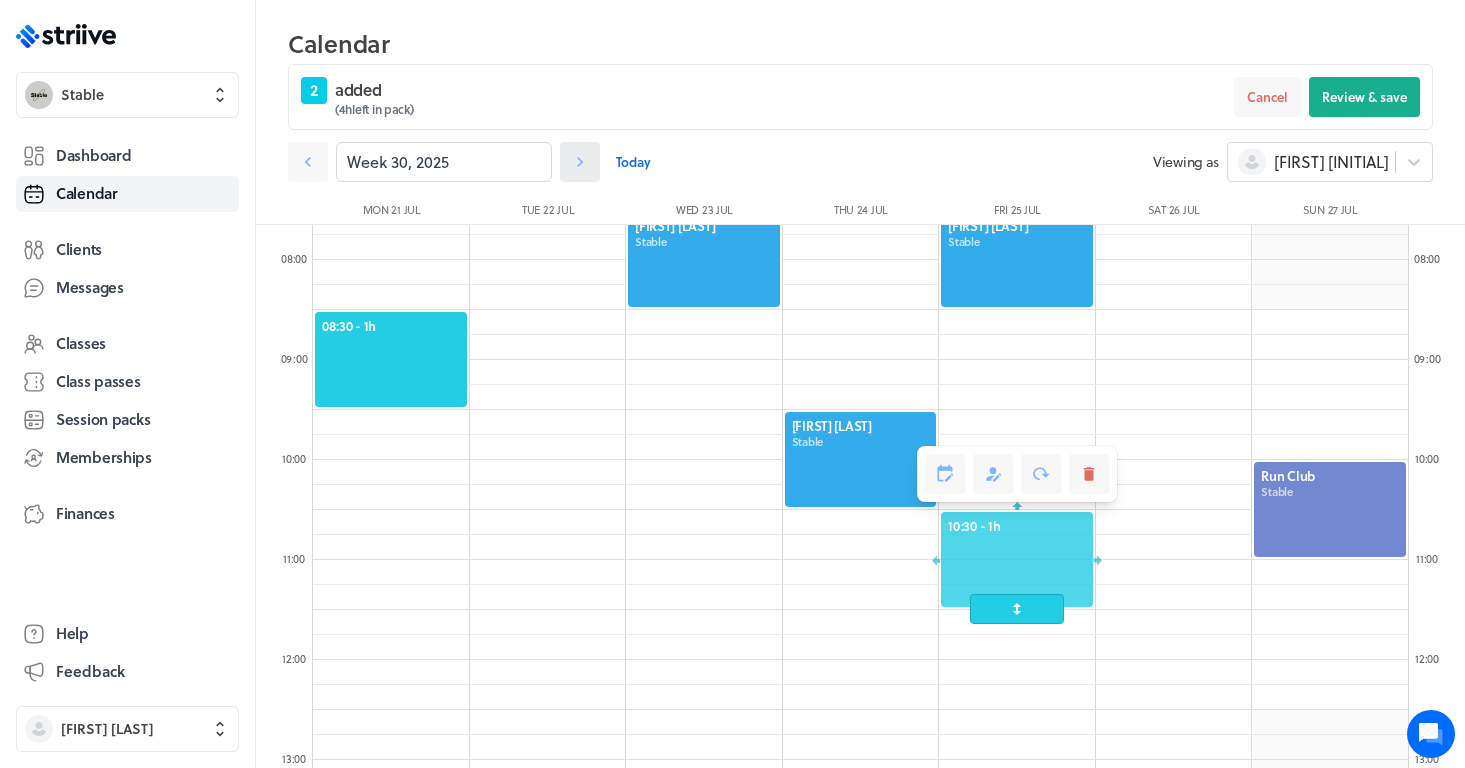 click at bounding box center (308, 162) 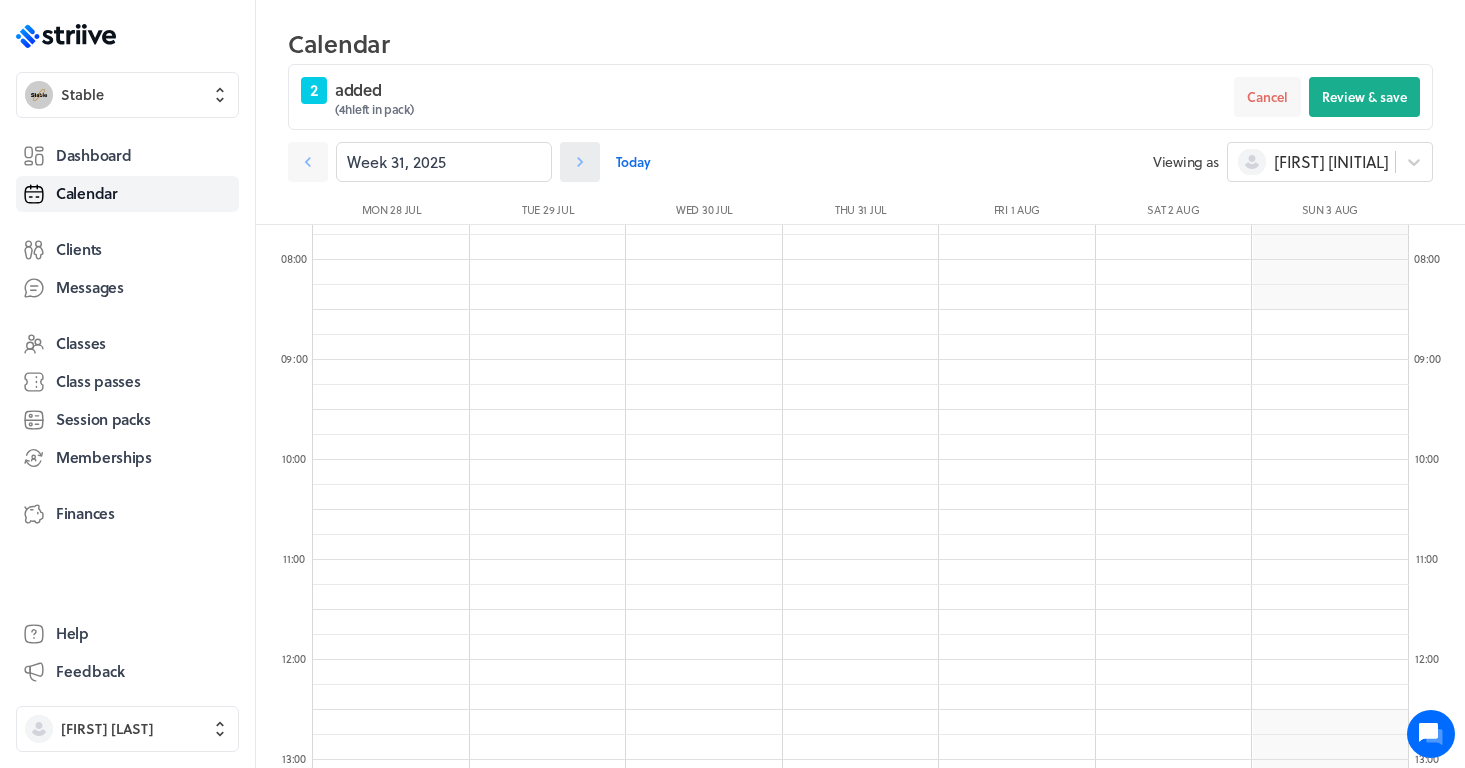 click at bounding box center [308, 162] 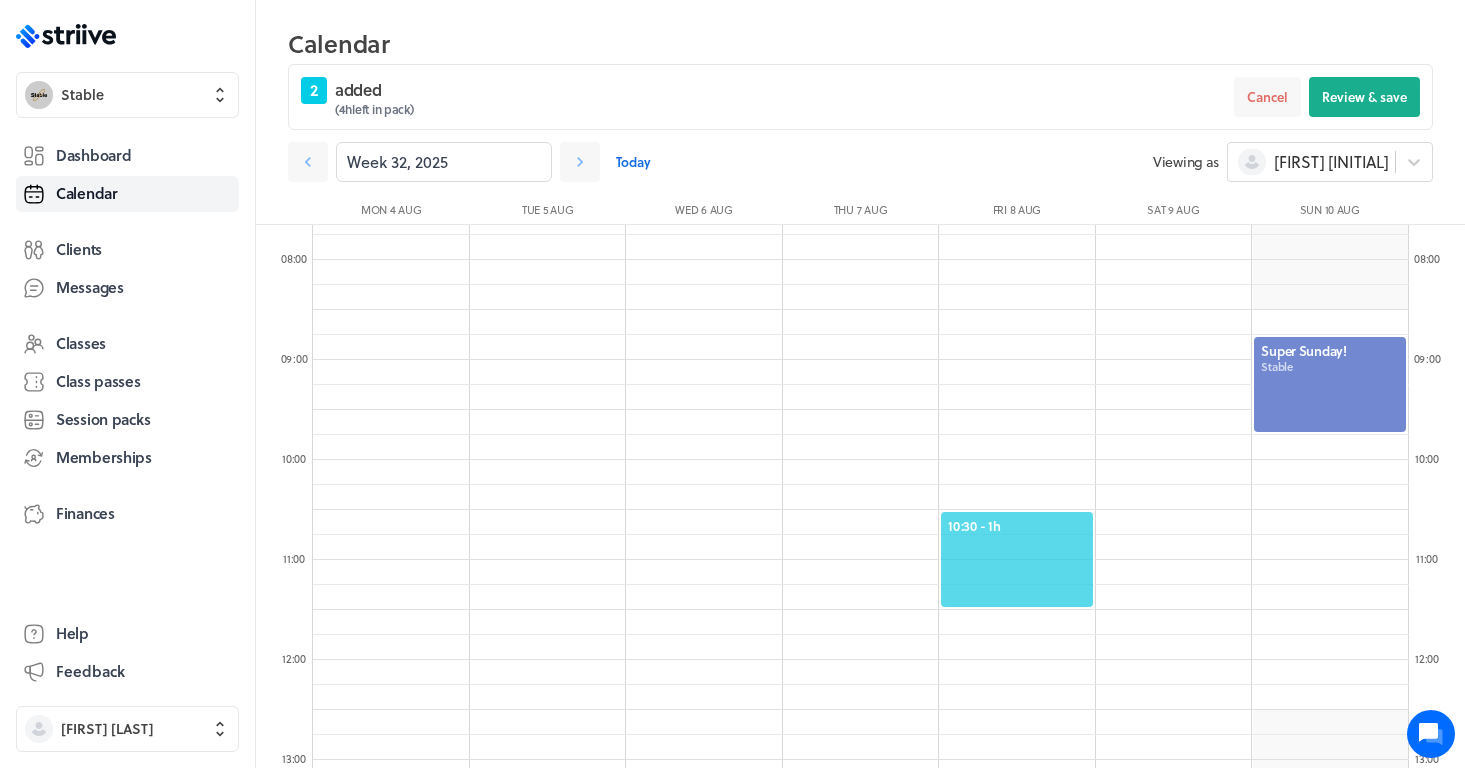 click on "10:30  - 1h" at bounding box center (1017, 559) 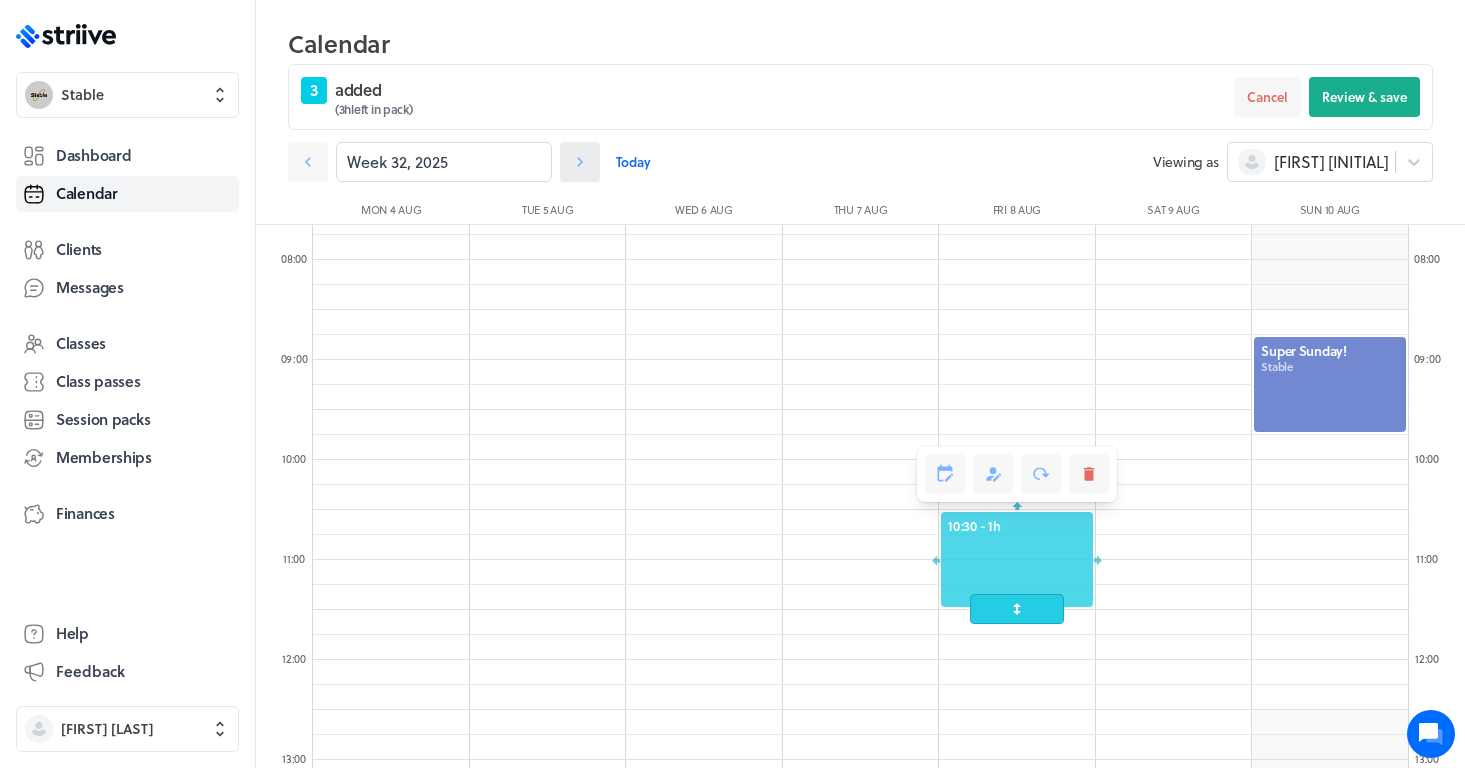 click at bounding box center [580, 162] 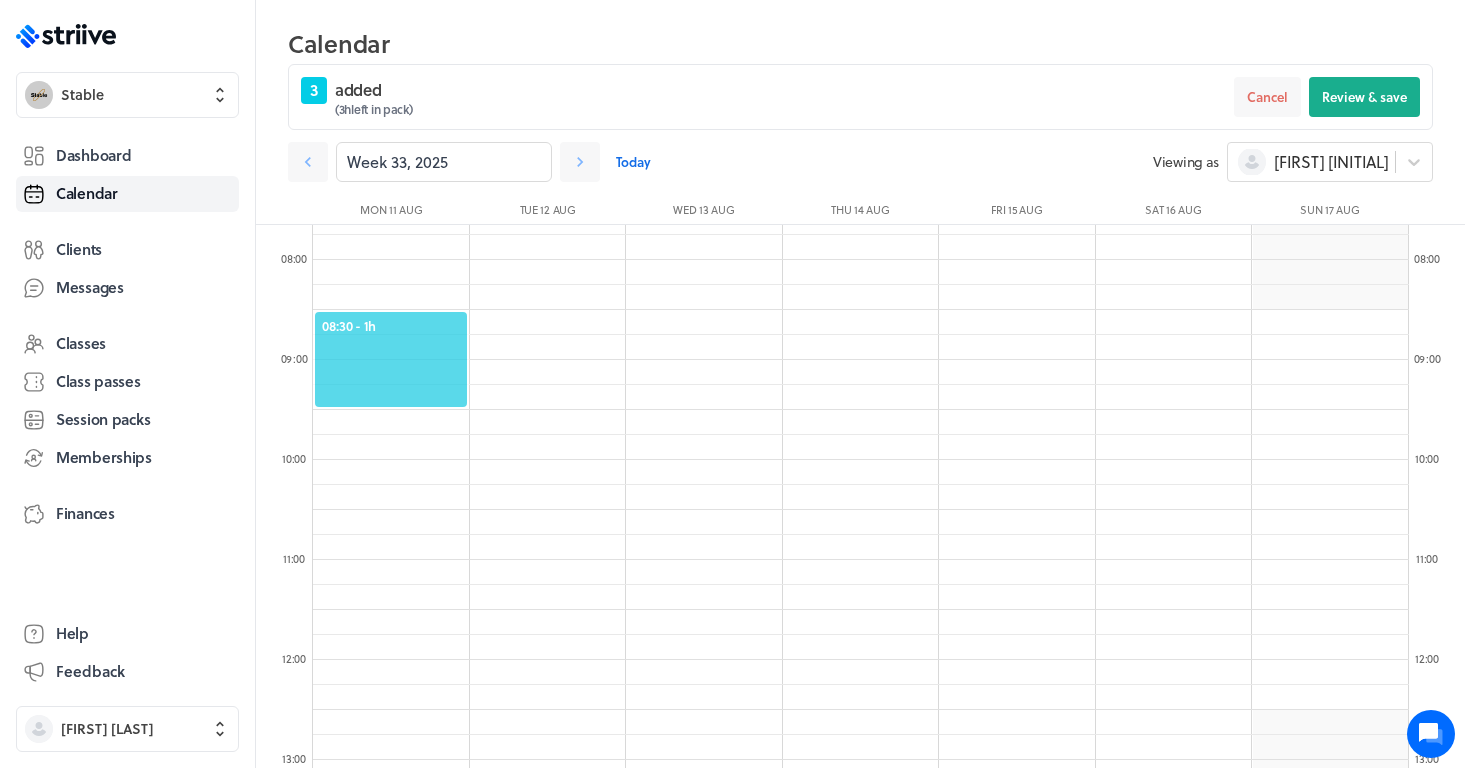 click on "08:30  - 1h" at bounding box center (391, 326) 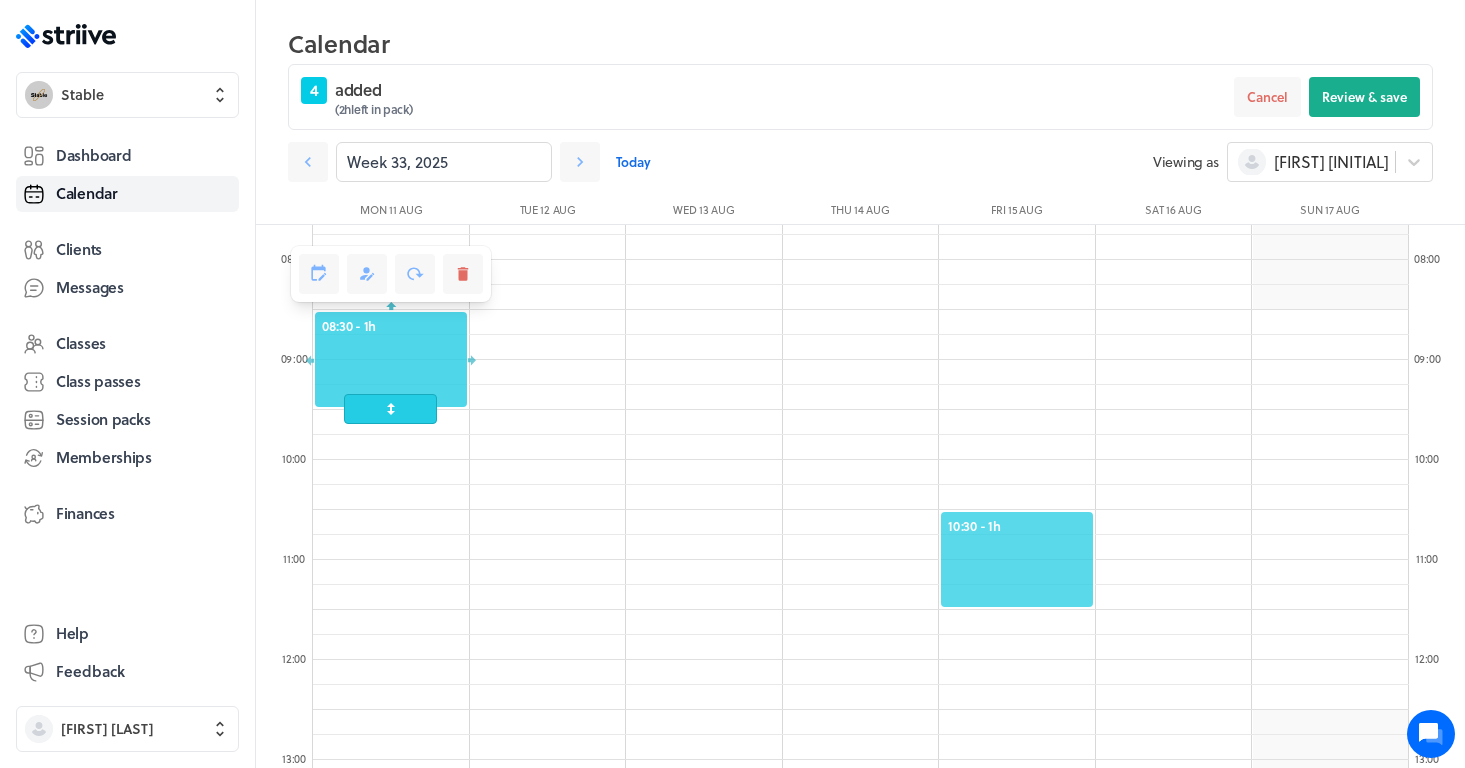 click on "10:30  - 1h" at bounding box center (1017, 526) 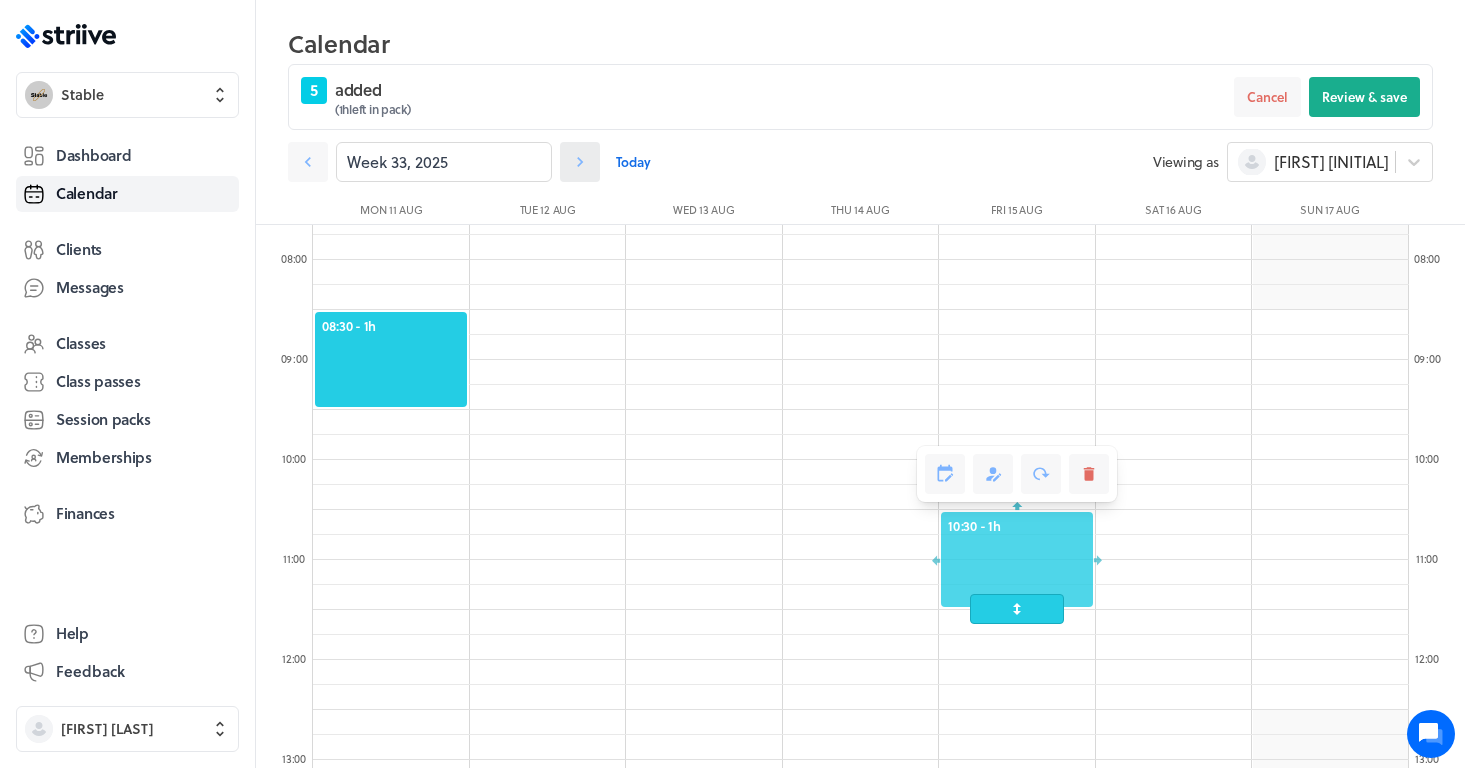 click at bounding box center (308, 162) 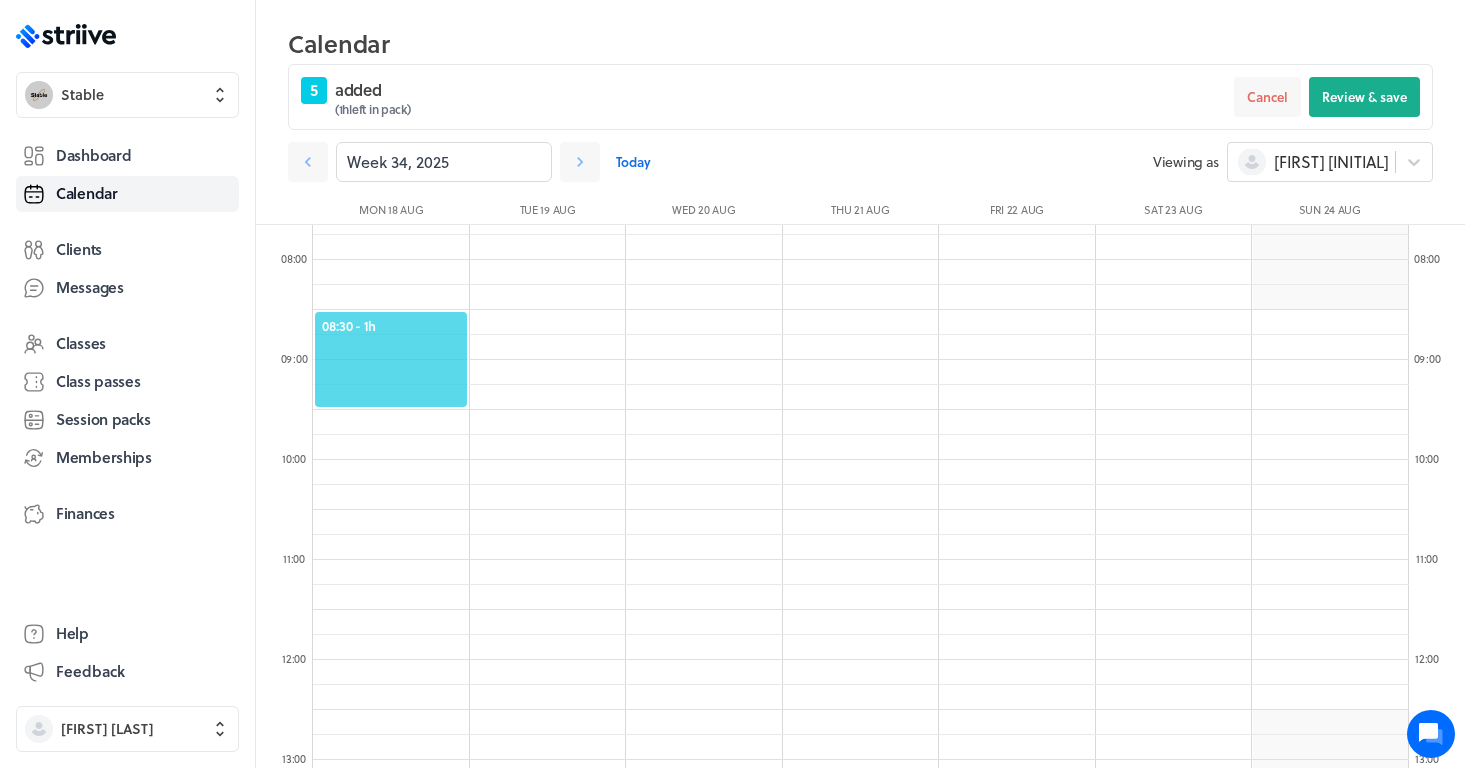 click on "08:30  - 1h" at bounding box center [391, 326] 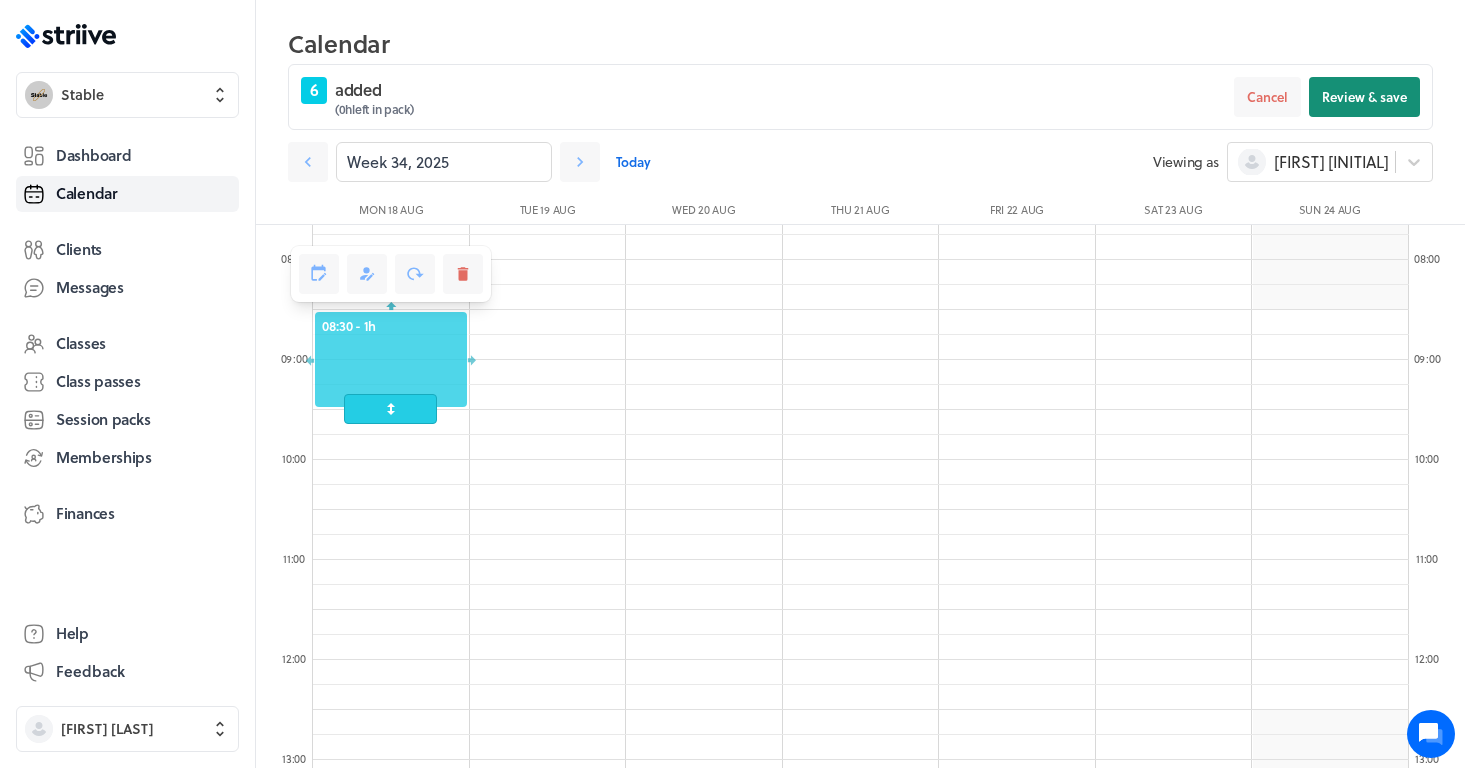 click on "Review & save" at bounding box center [1364, 97] 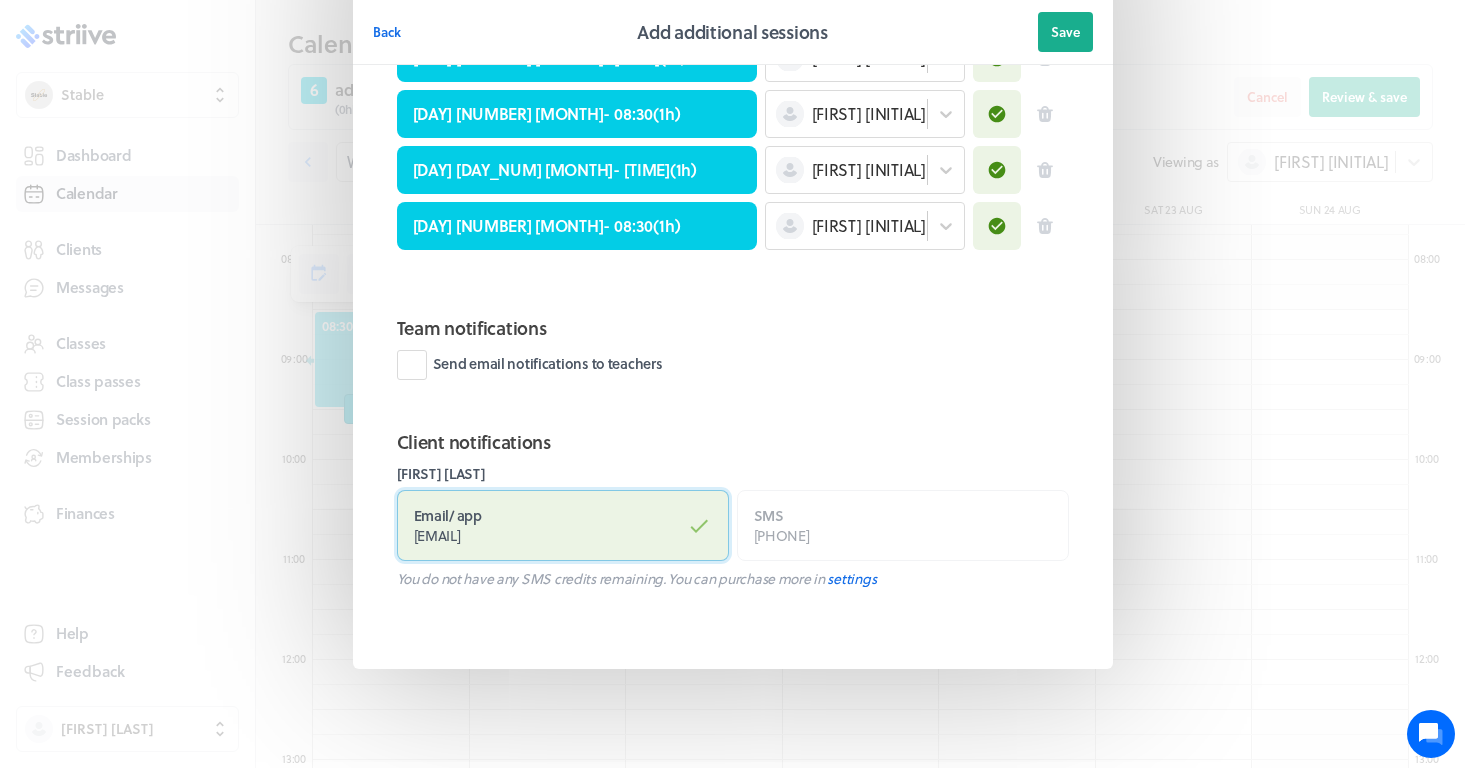 scroll, scrollTop: 254, scrollLeft: 0, axis: vertical 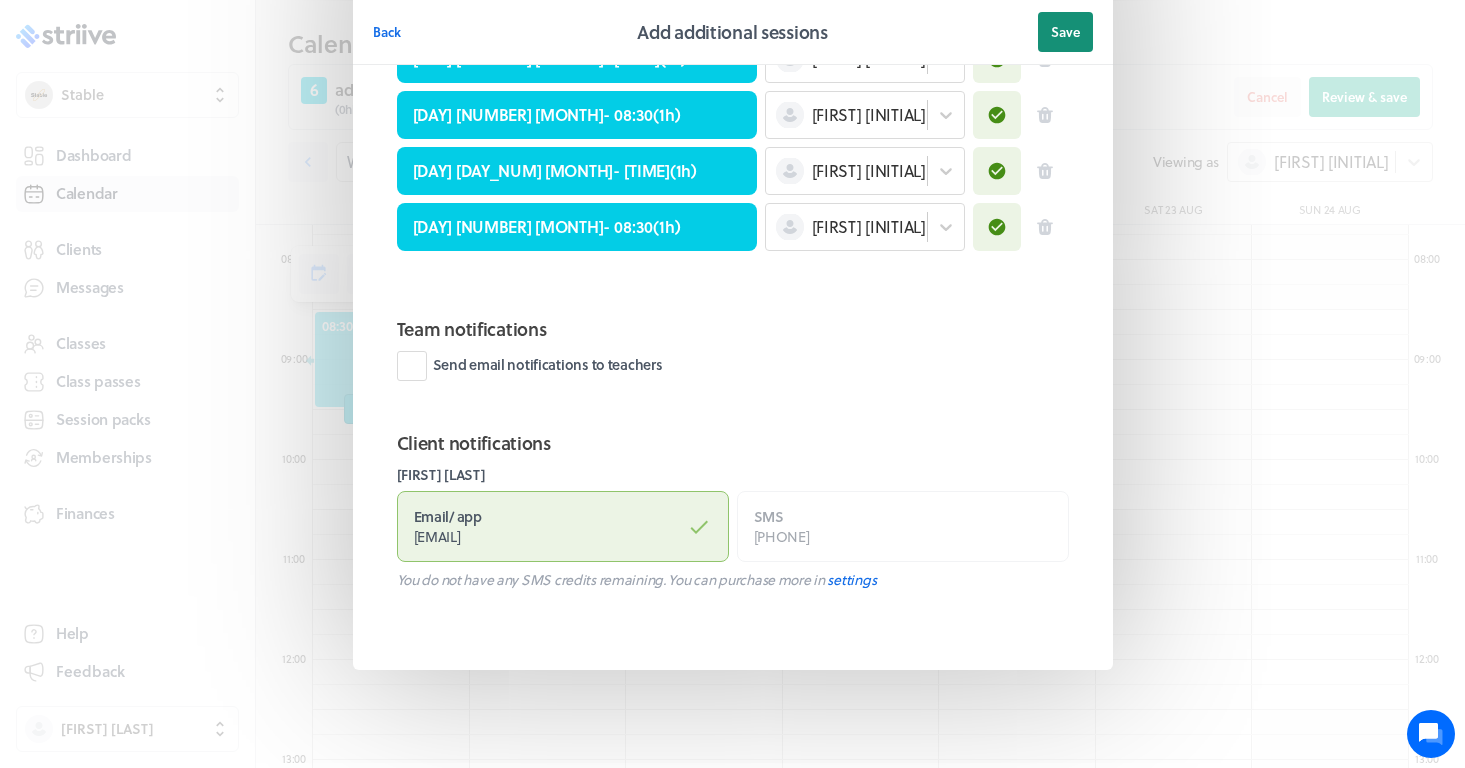 click on "Save" at bounding box center (1065, 32) 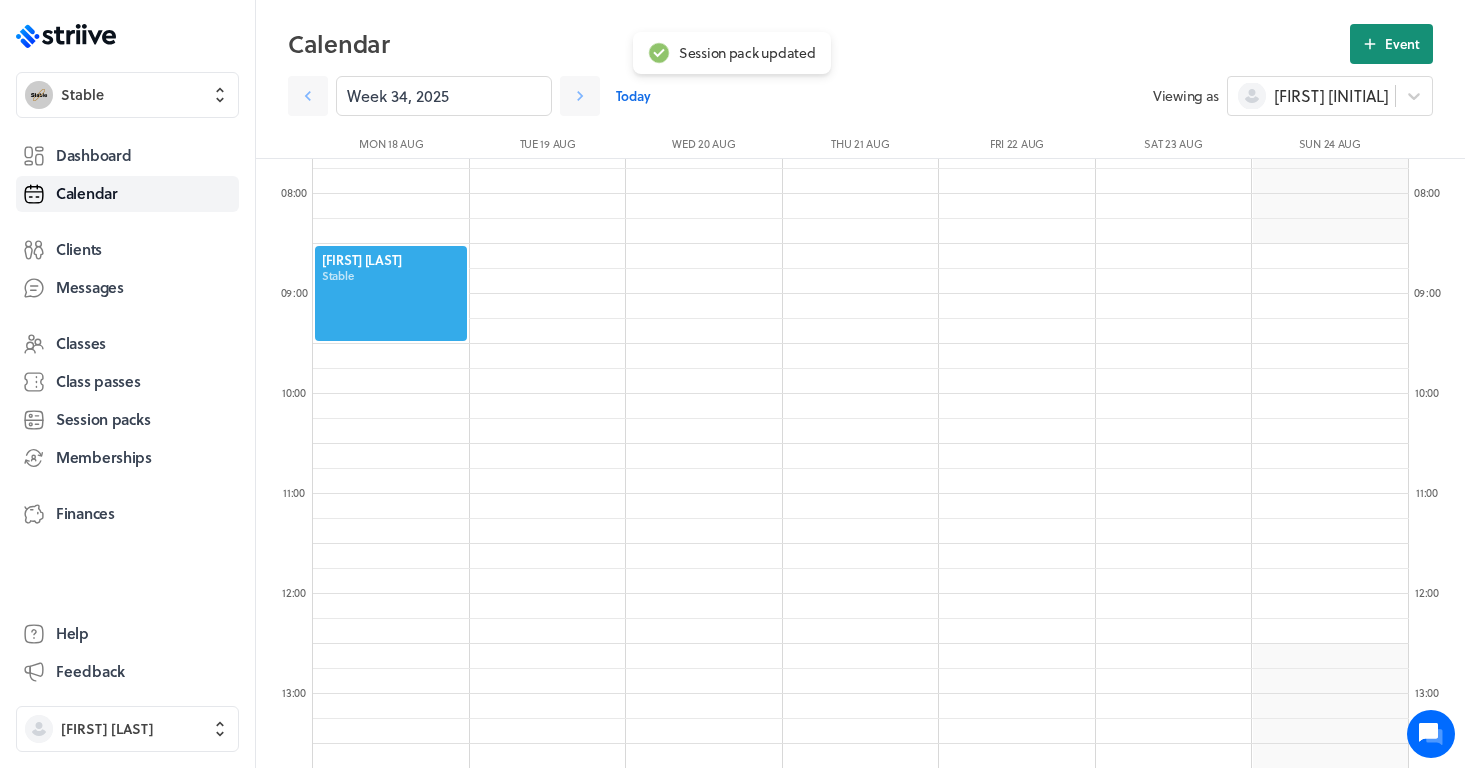 click at bounding box center [1370, 44] 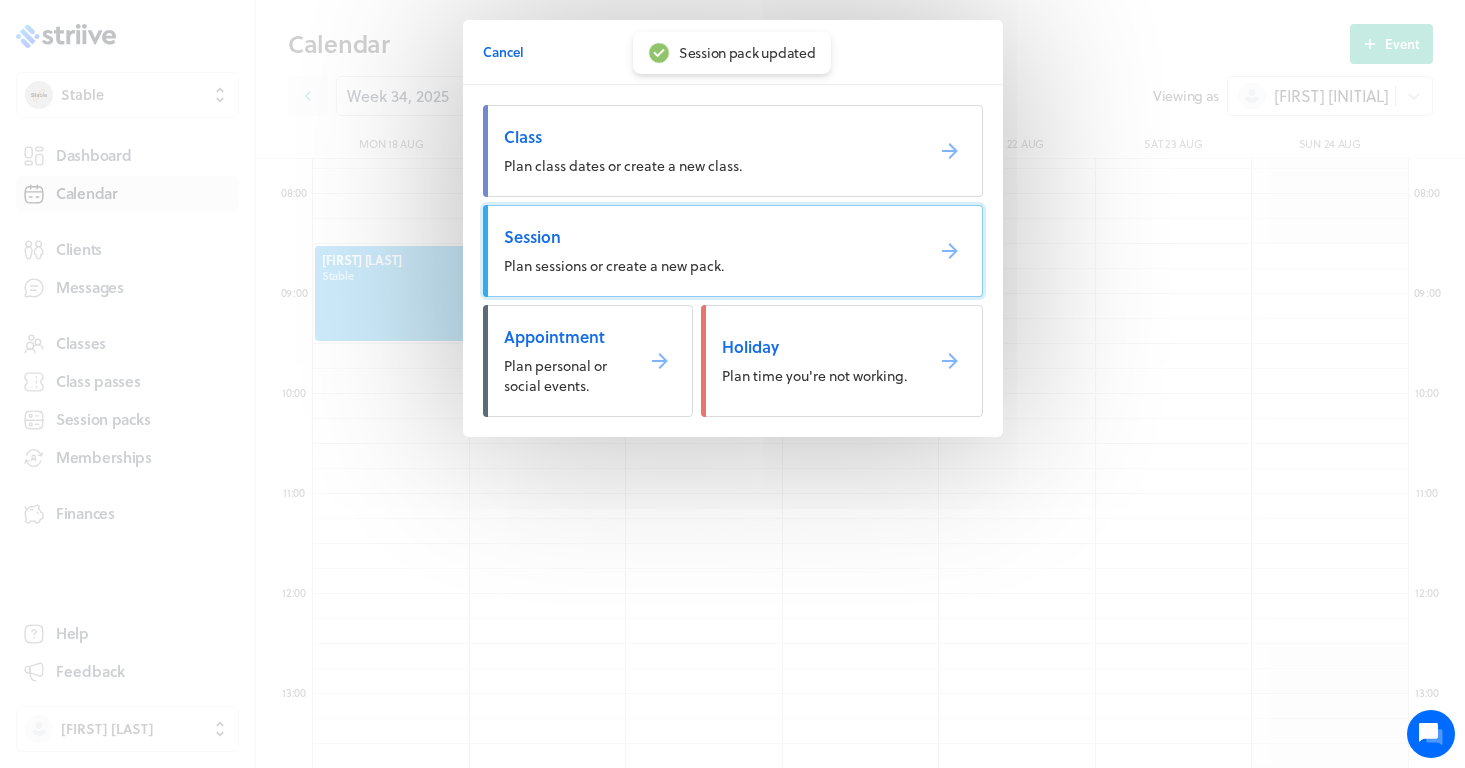 click on "Plan sessions or create a new pack." at bounding box center (614, 265) 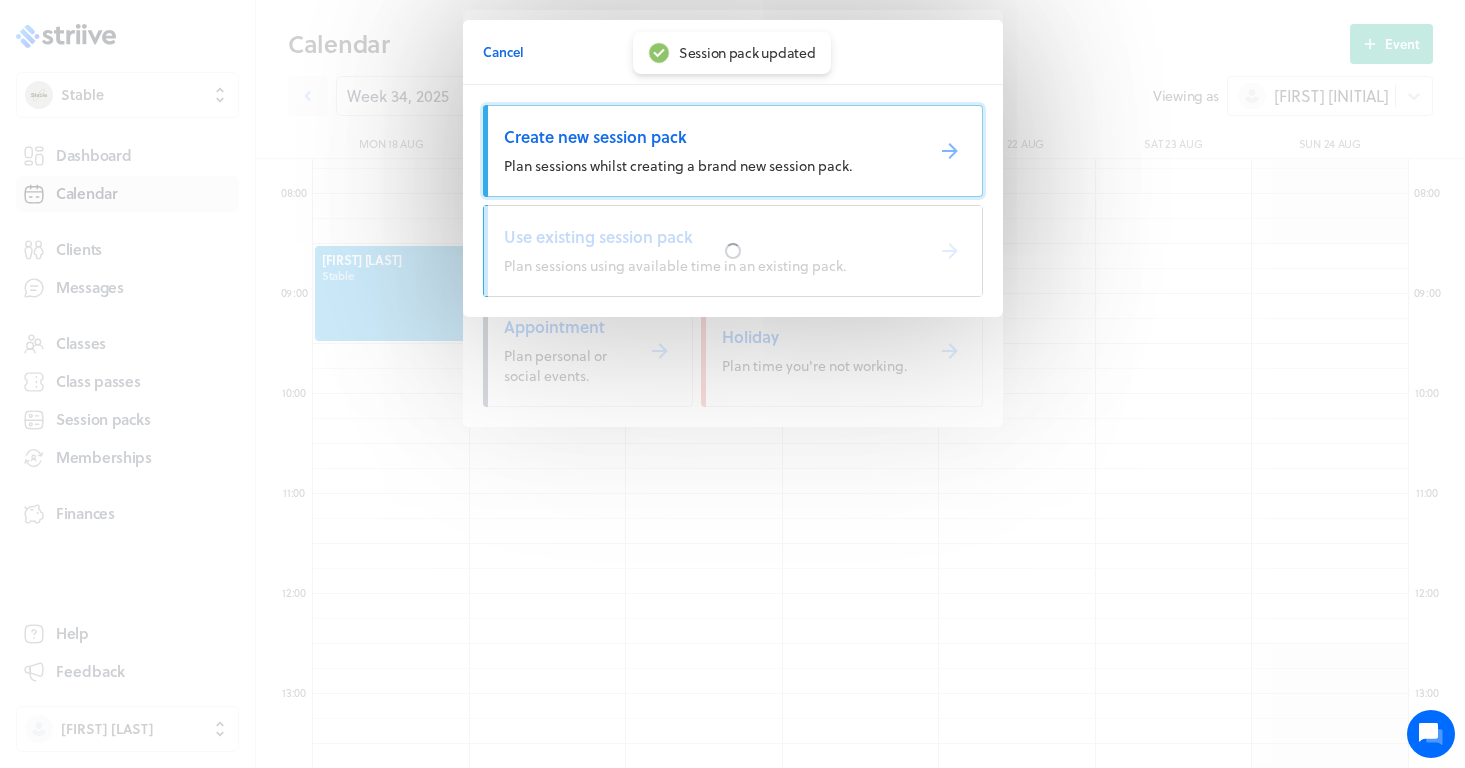 click on "Plan sessions whilst creating a brand new session pack." at bounding box center [678, 165] 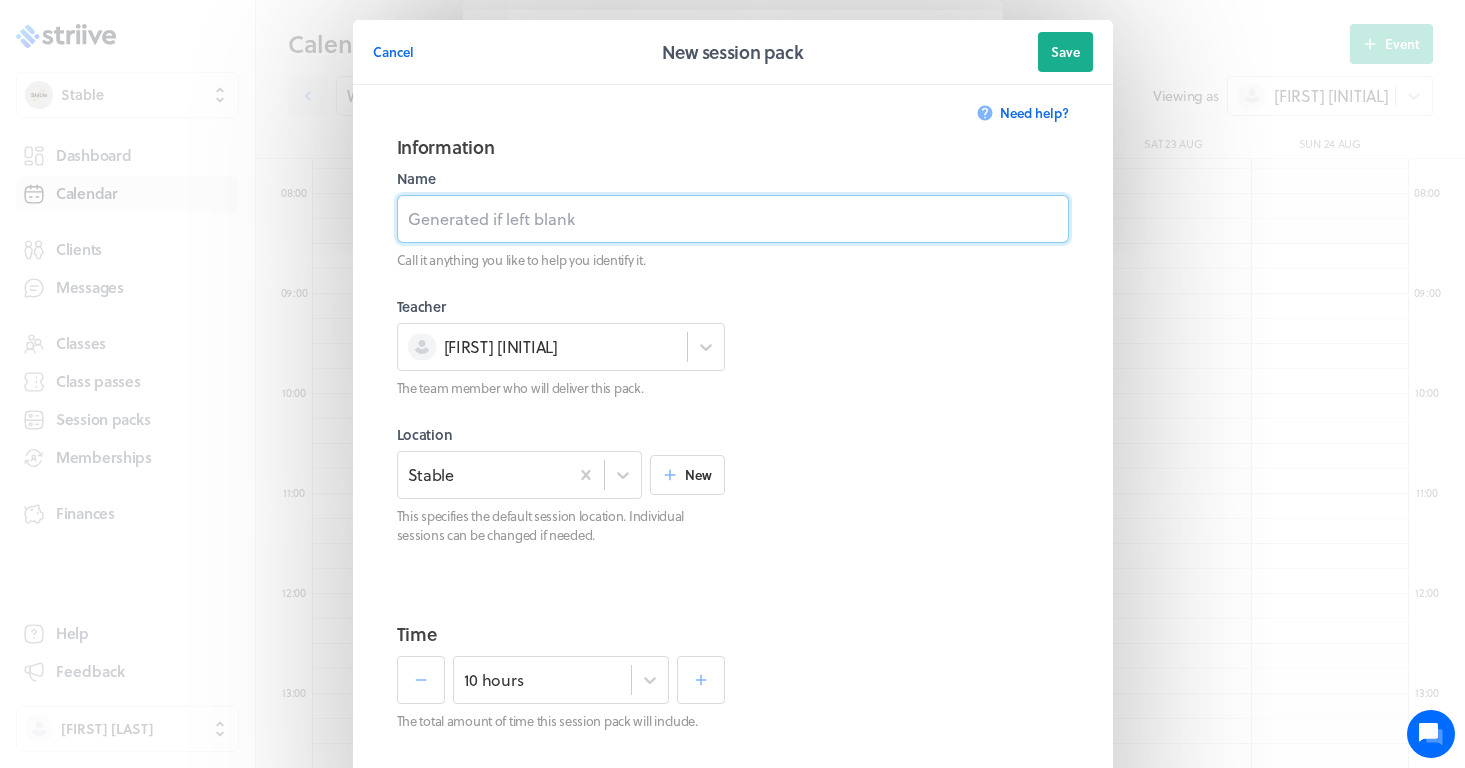 click at bounding box center (733, 219) 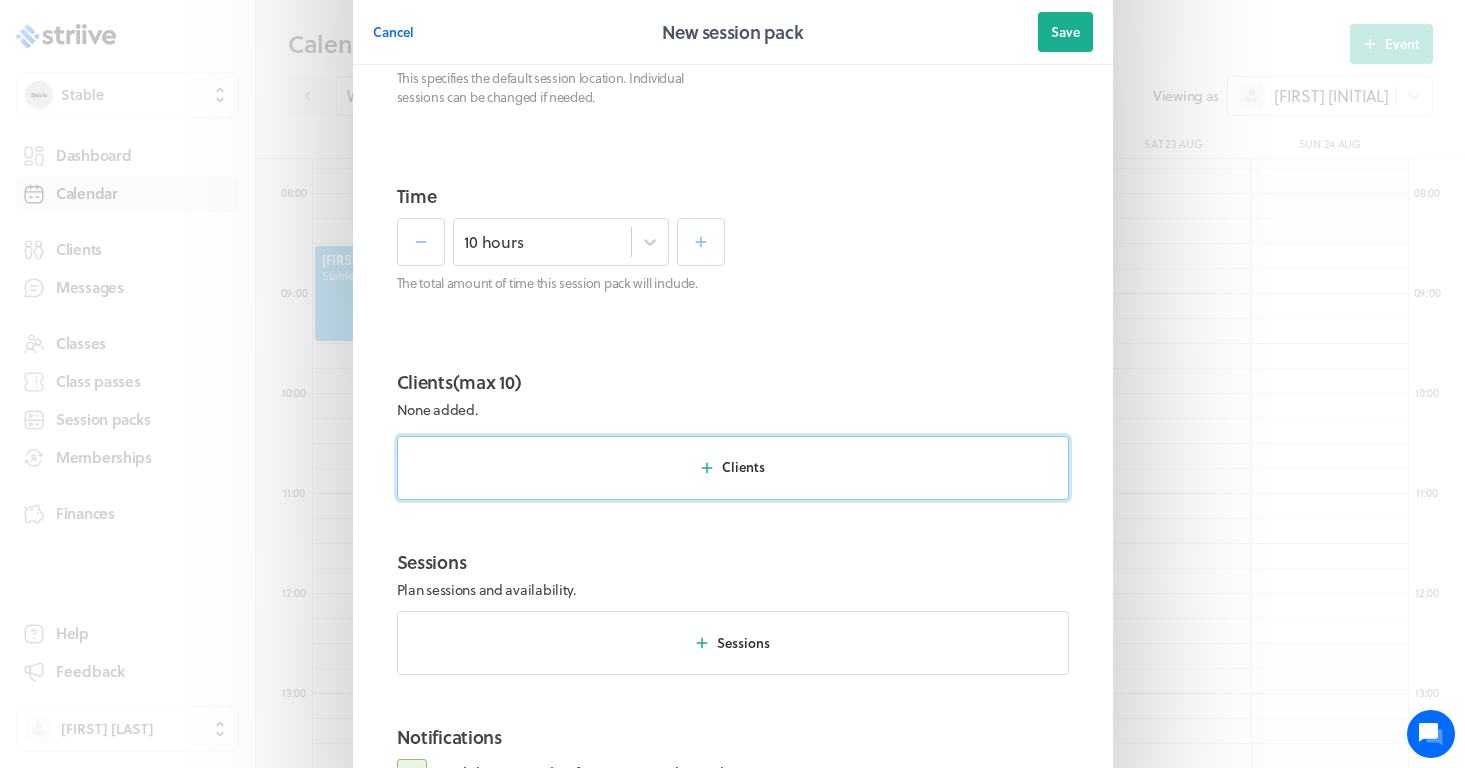 scroll, scrollTop: 543, scrollLeft: 0, axis: vertical 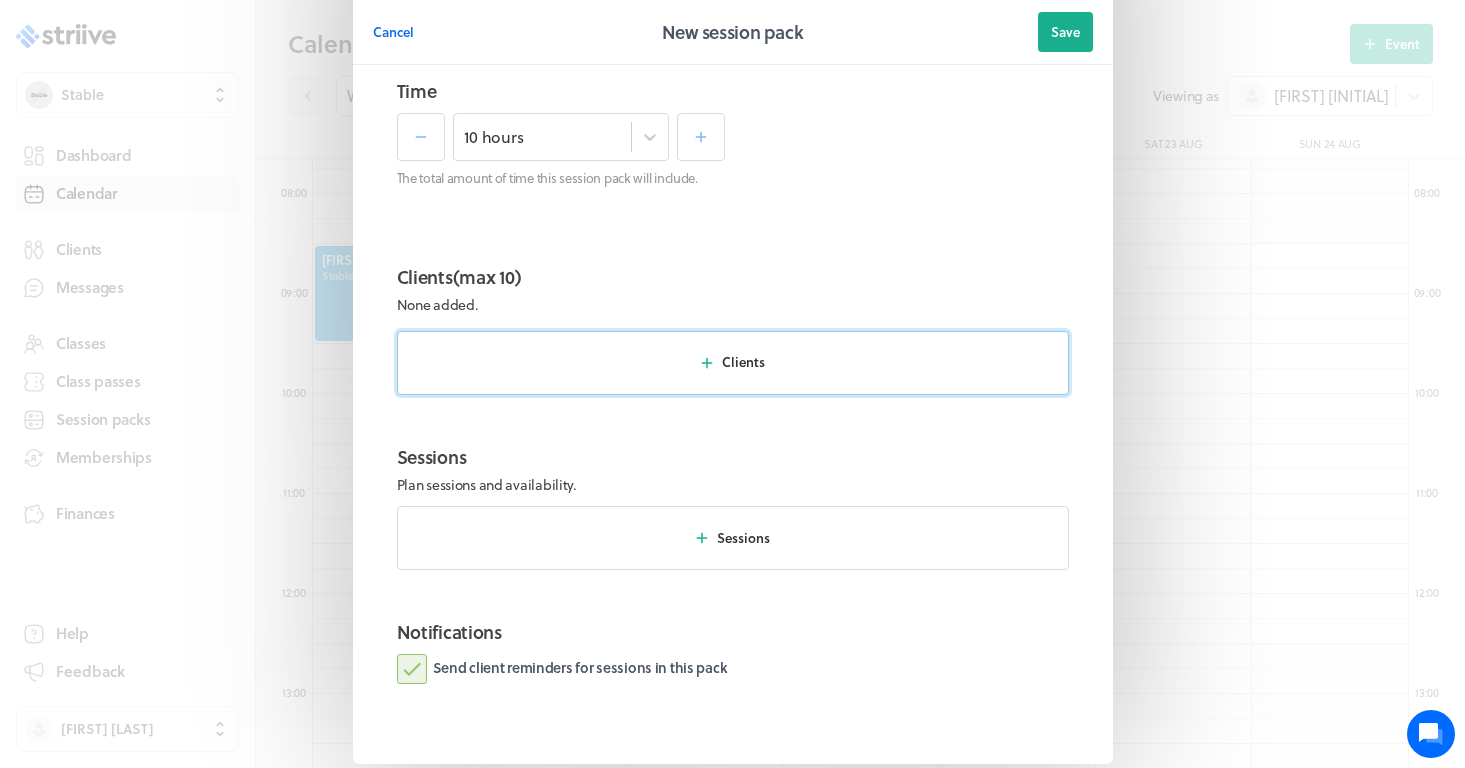 type on "[NUMBER] x hours - £[NUMBER]" 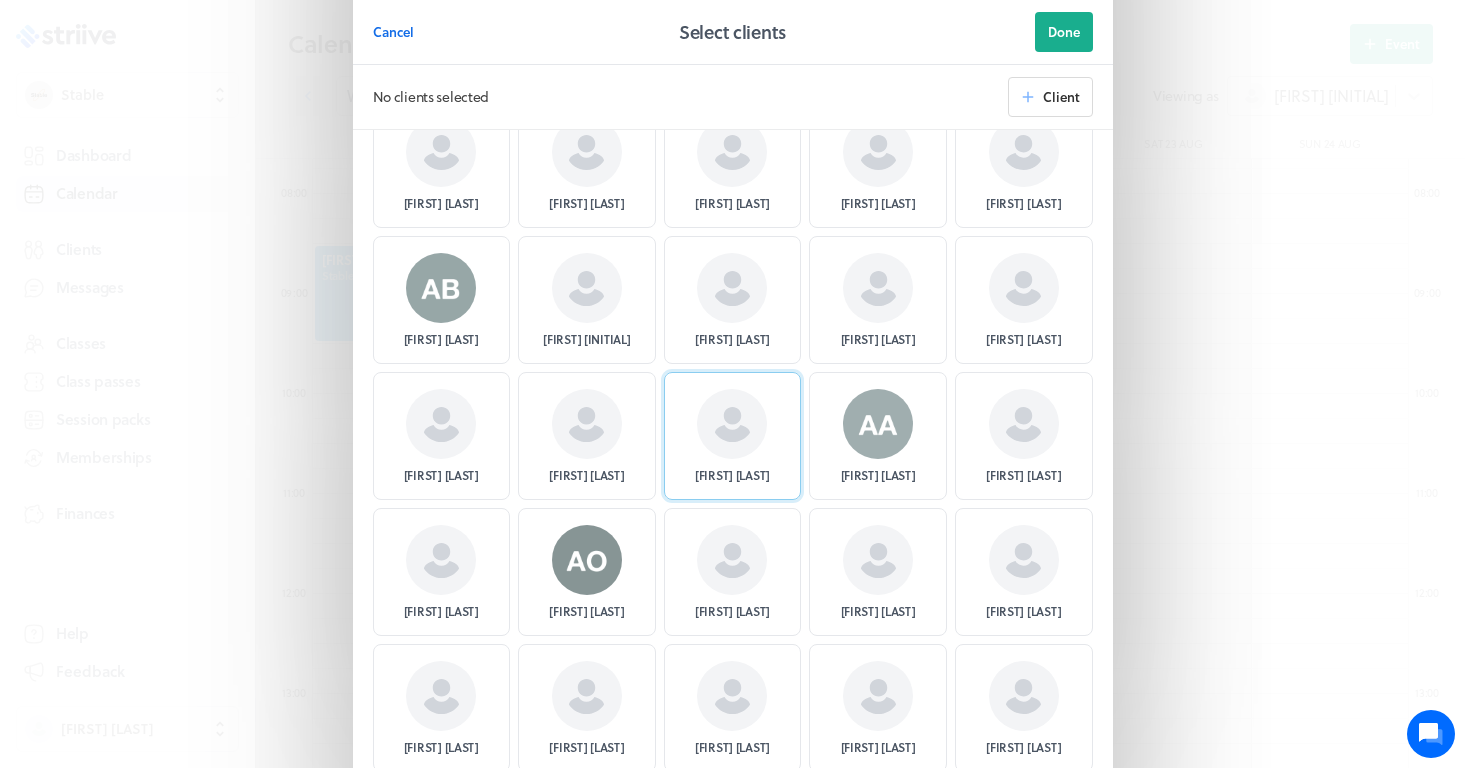 scroll, scrollTop: 385, scrollLeft: 0, axis: vertical 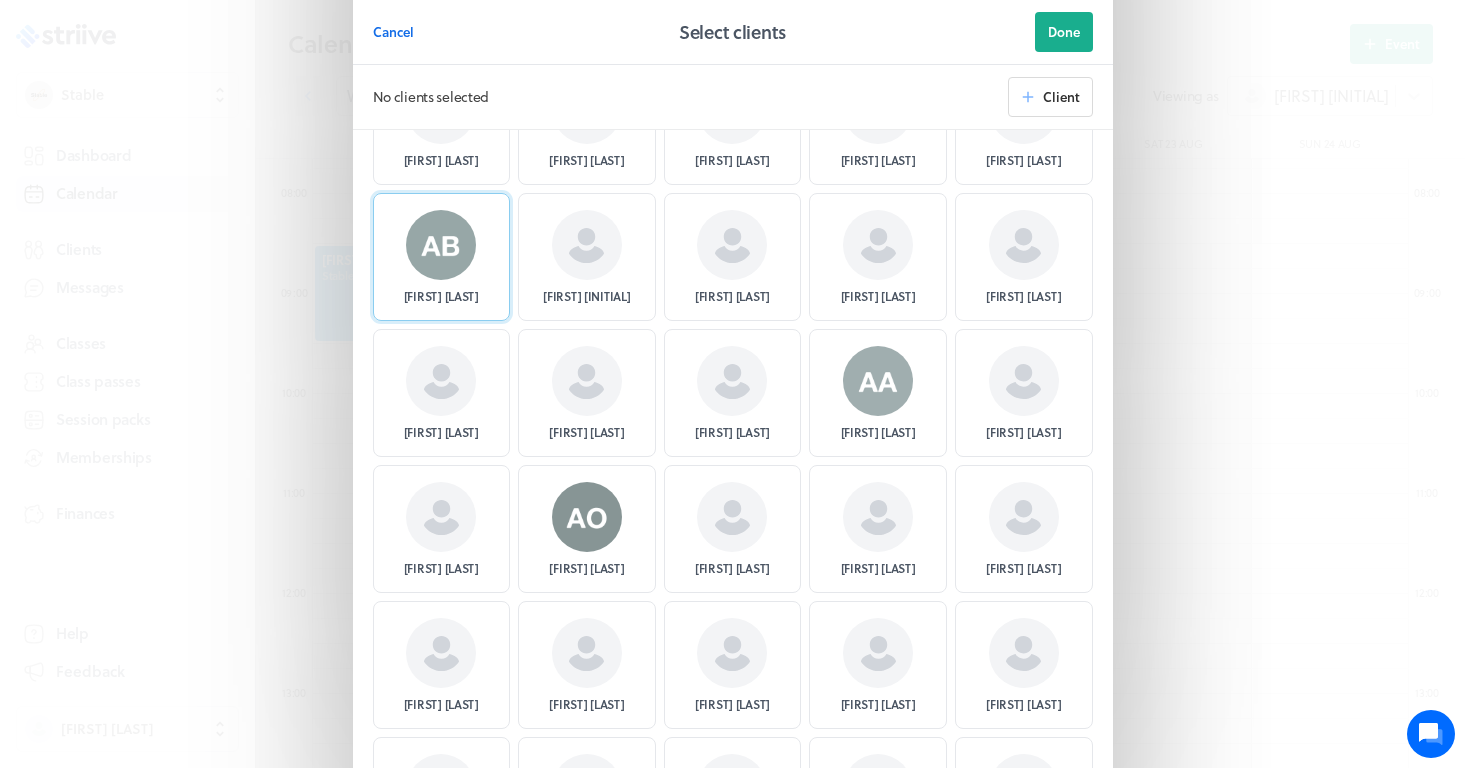 click at bounding box center [441, 245] 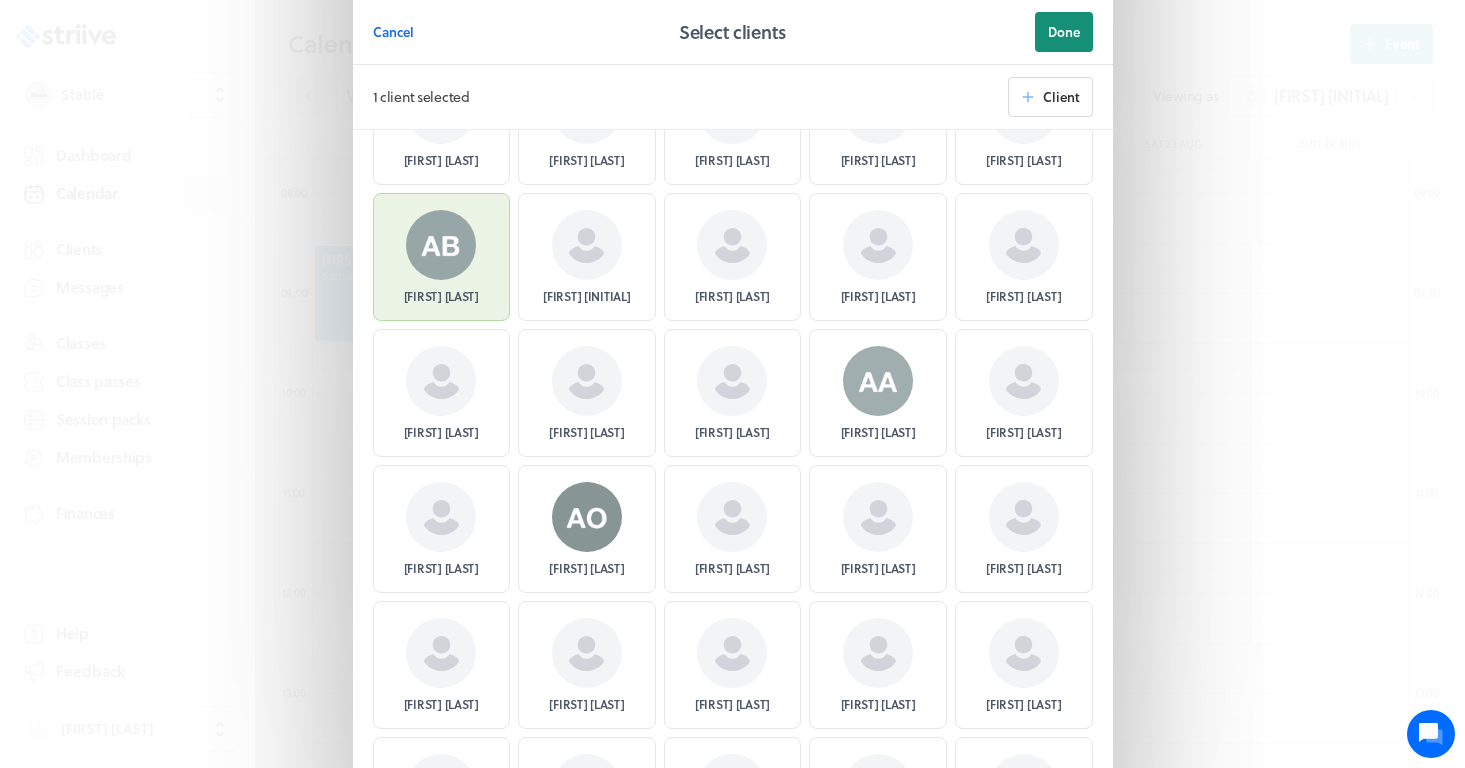click on "Done" at bounding box center (1064, 32) 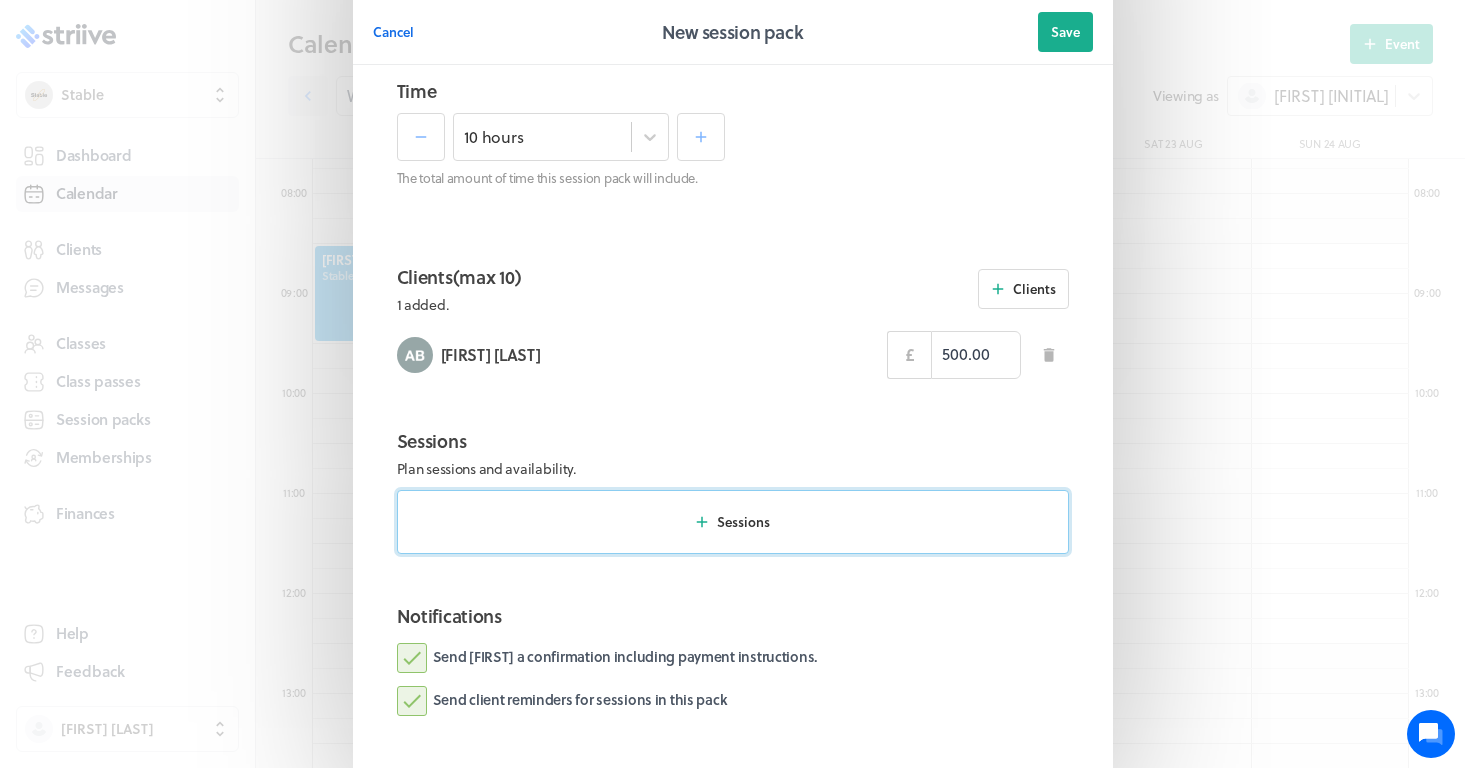 click on "Sessions" at bounding box center (743, 522) 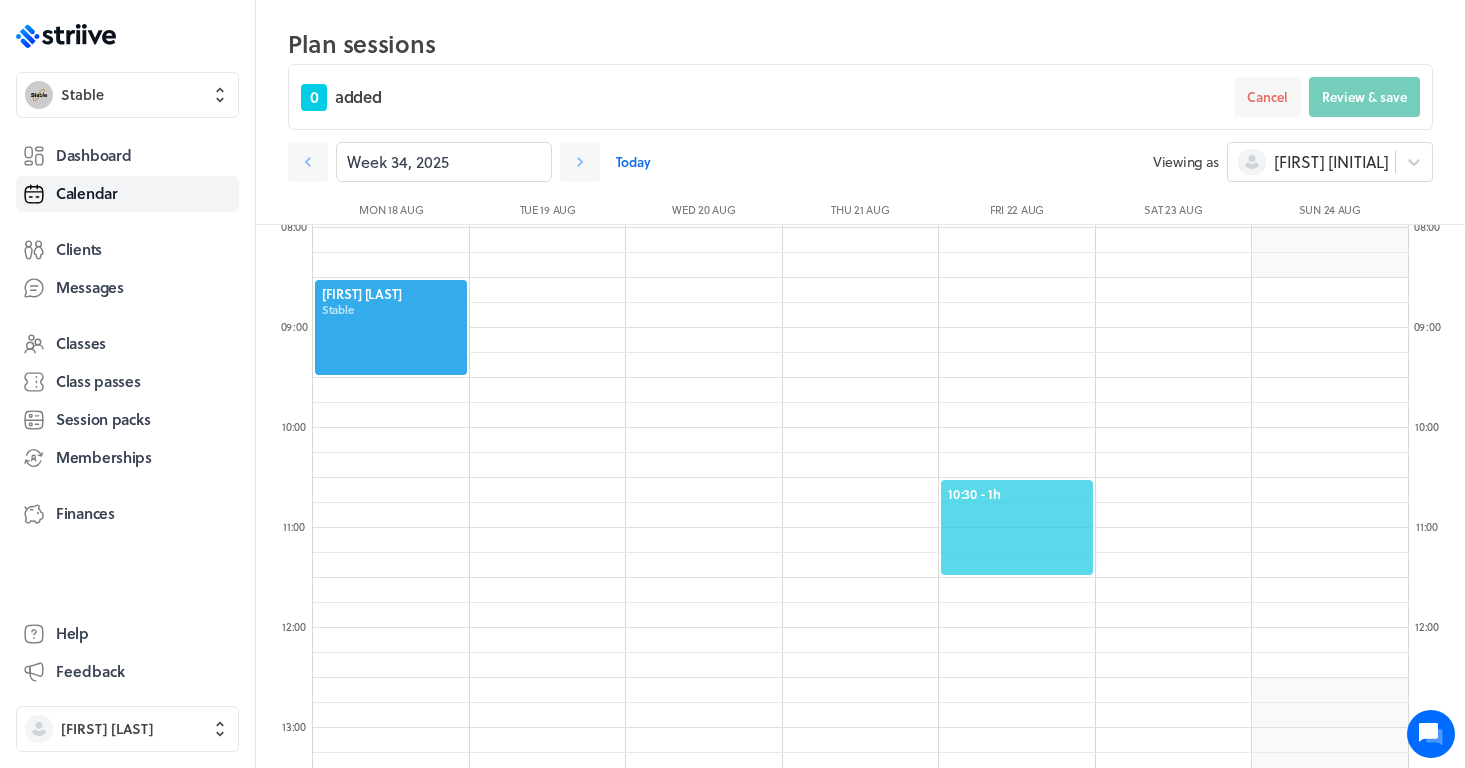 scroll, scrollTop: 782, scrollLeft: 0, axis: vertical 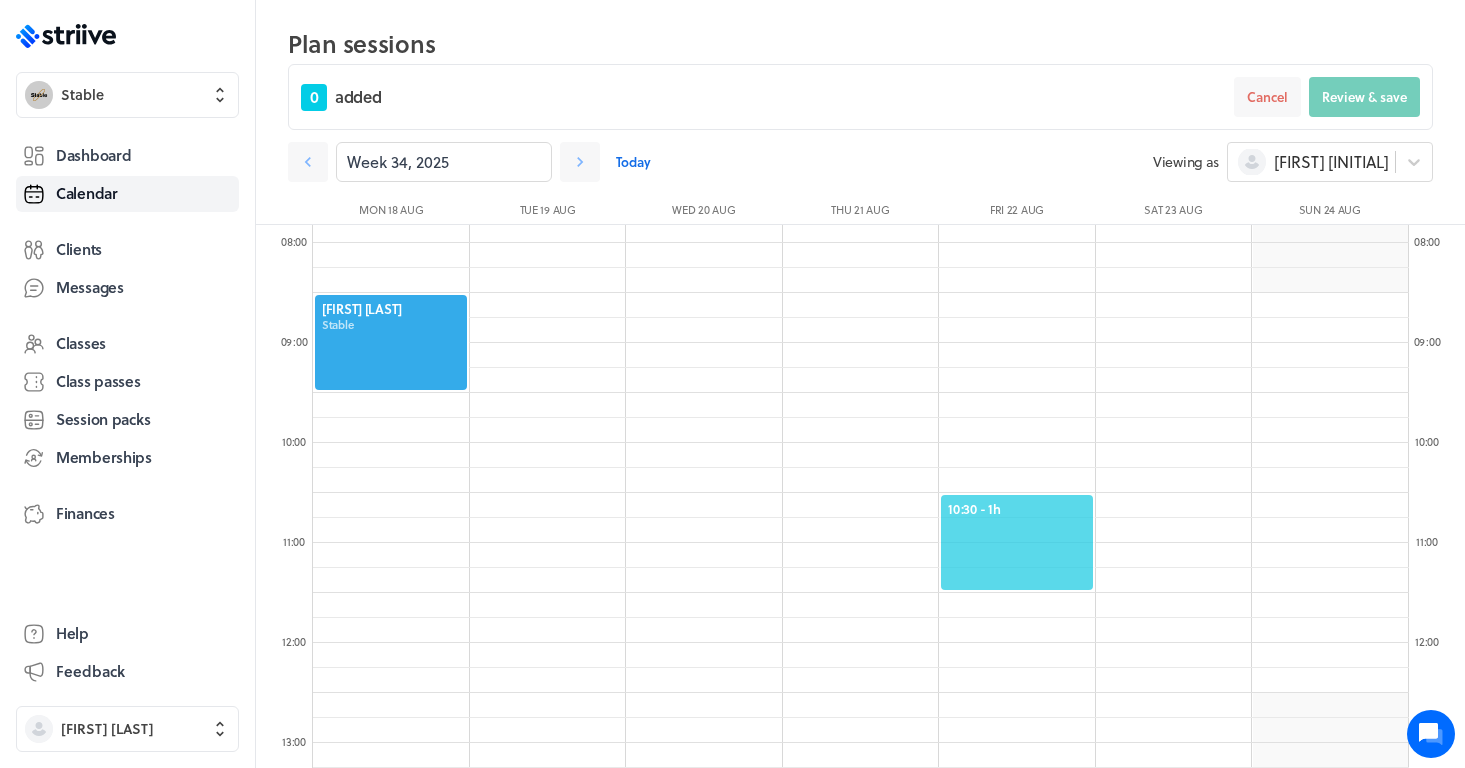 click on "10:30  - 1h" at bounding box center [1017, 542] 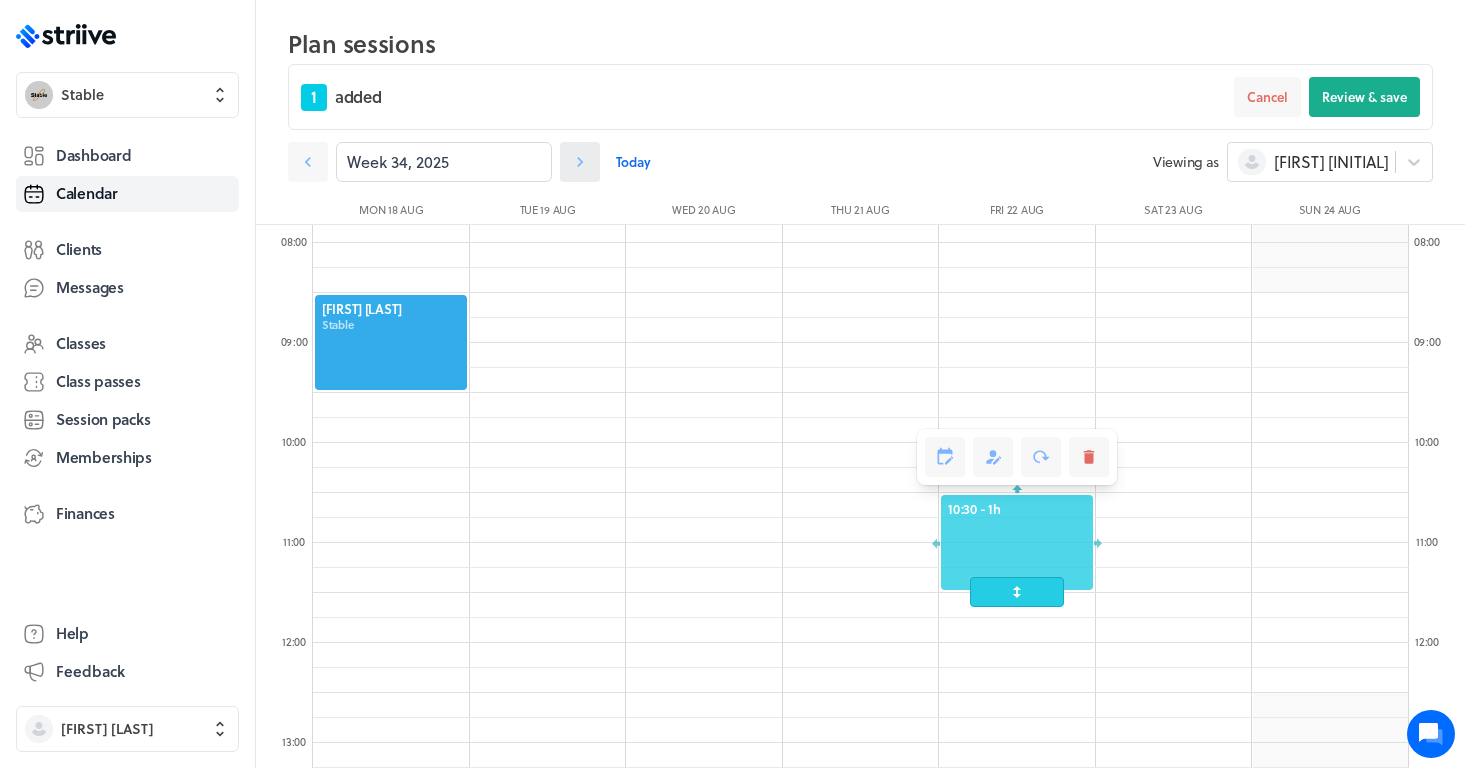 click at bounding box center [308, 162] 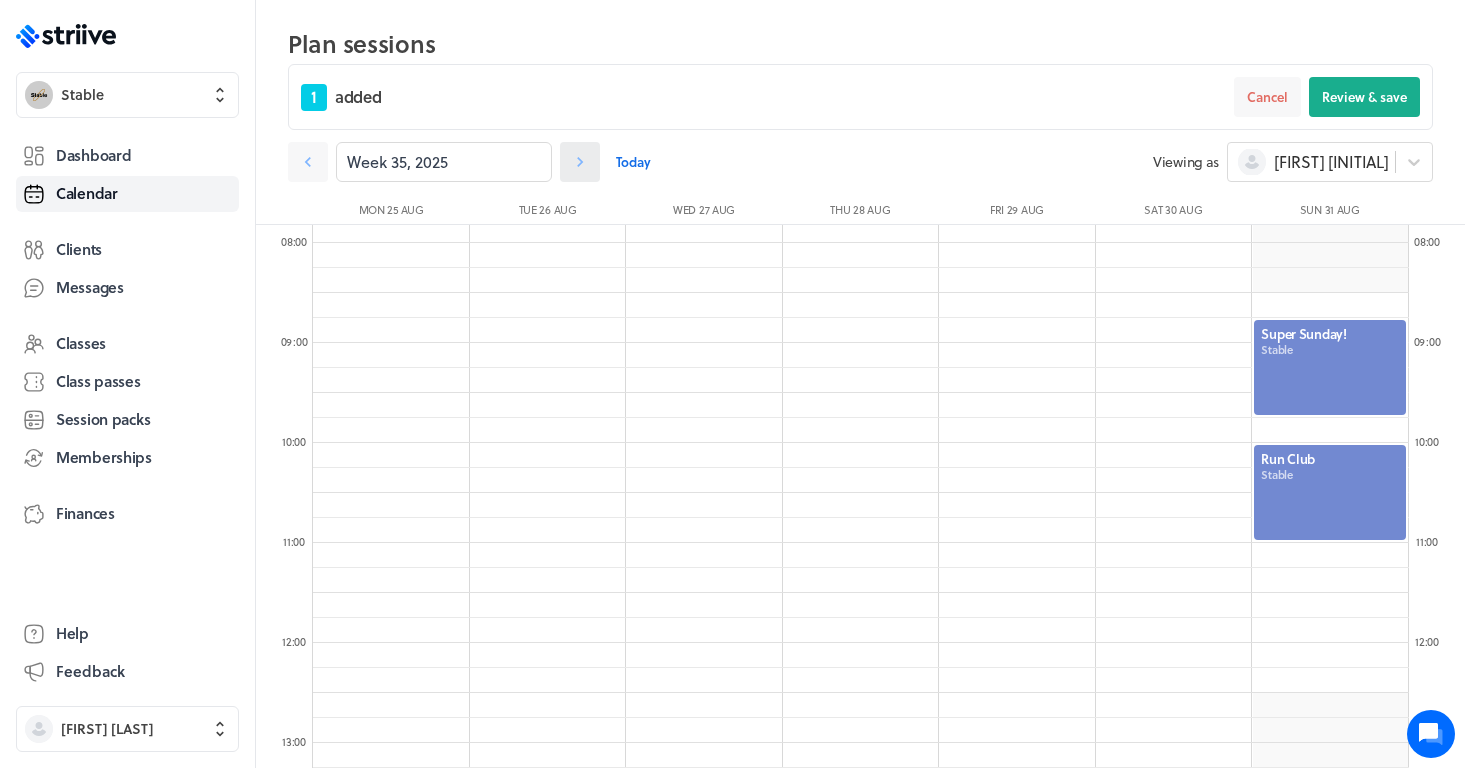 click at bounding box center (580, 162) 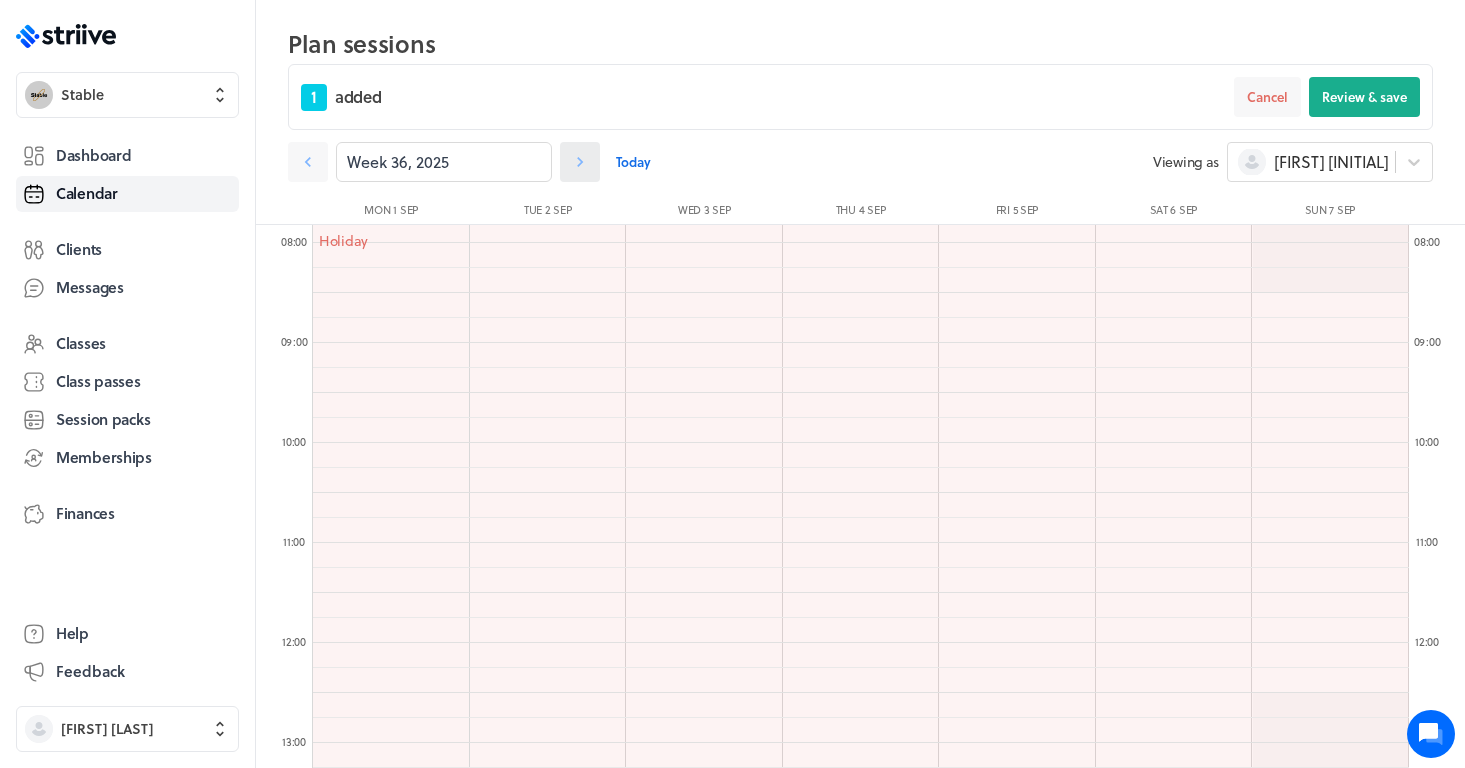 click at bounding box center (308, 162) 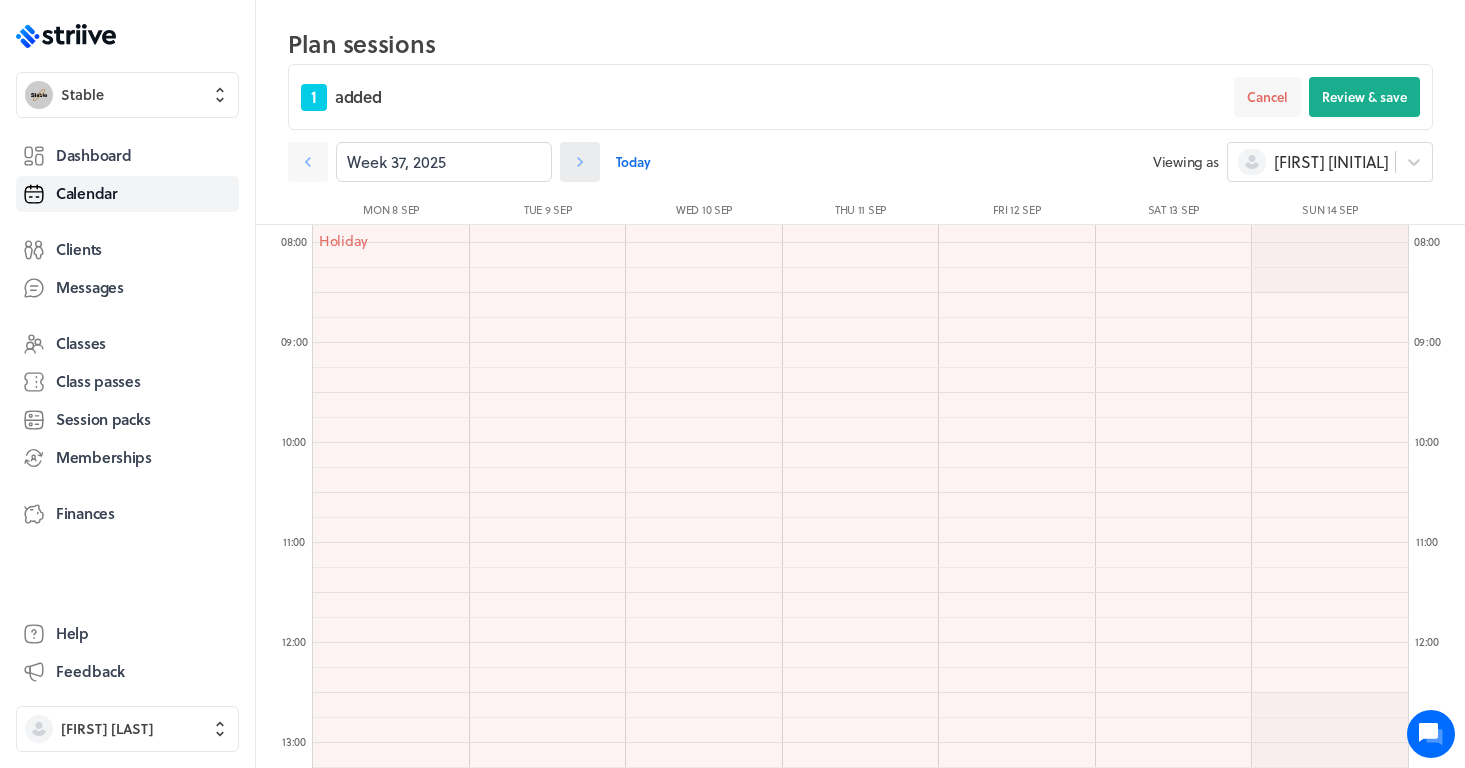 click at bounding box center [308, 162] 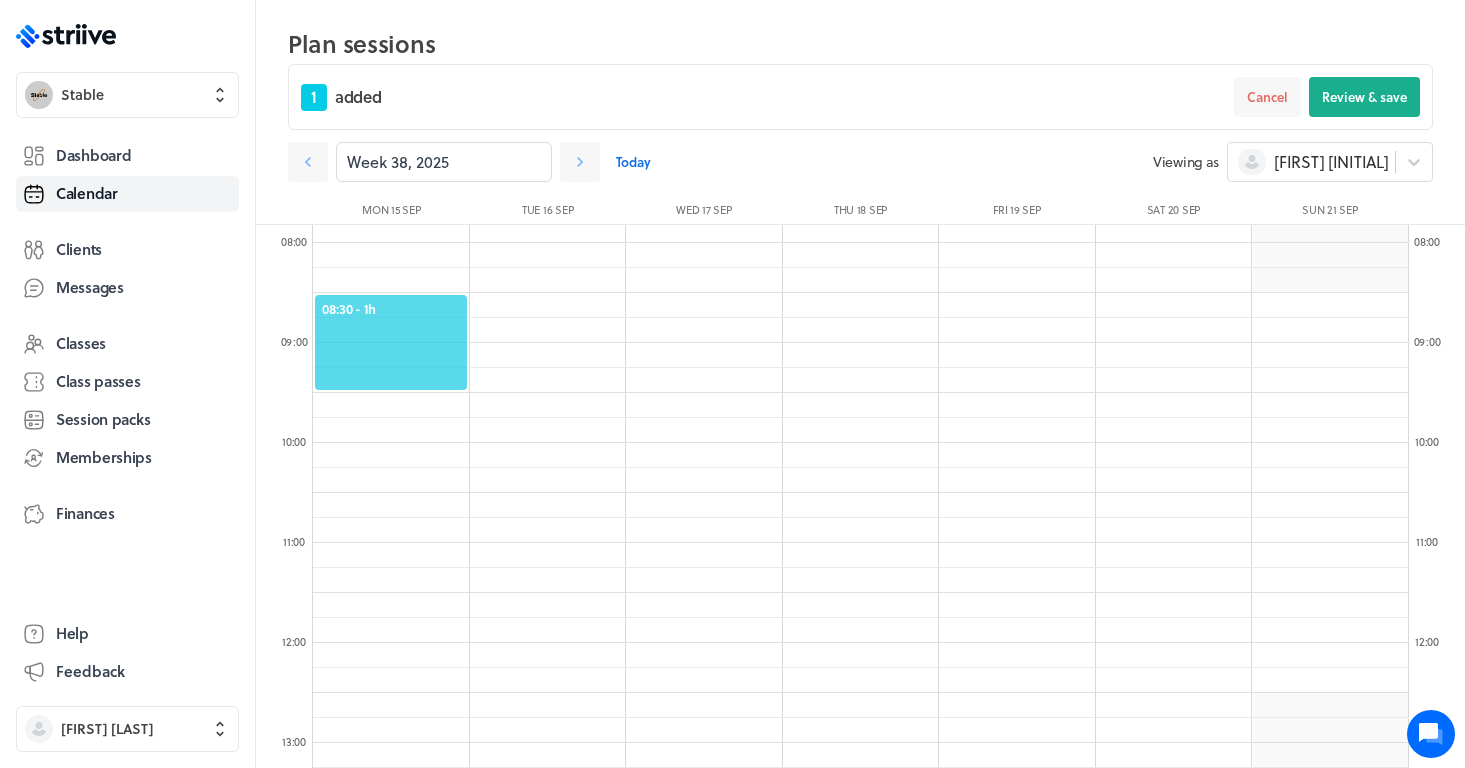 click on "08:30  - 1h" at bounding box center (391, 309) 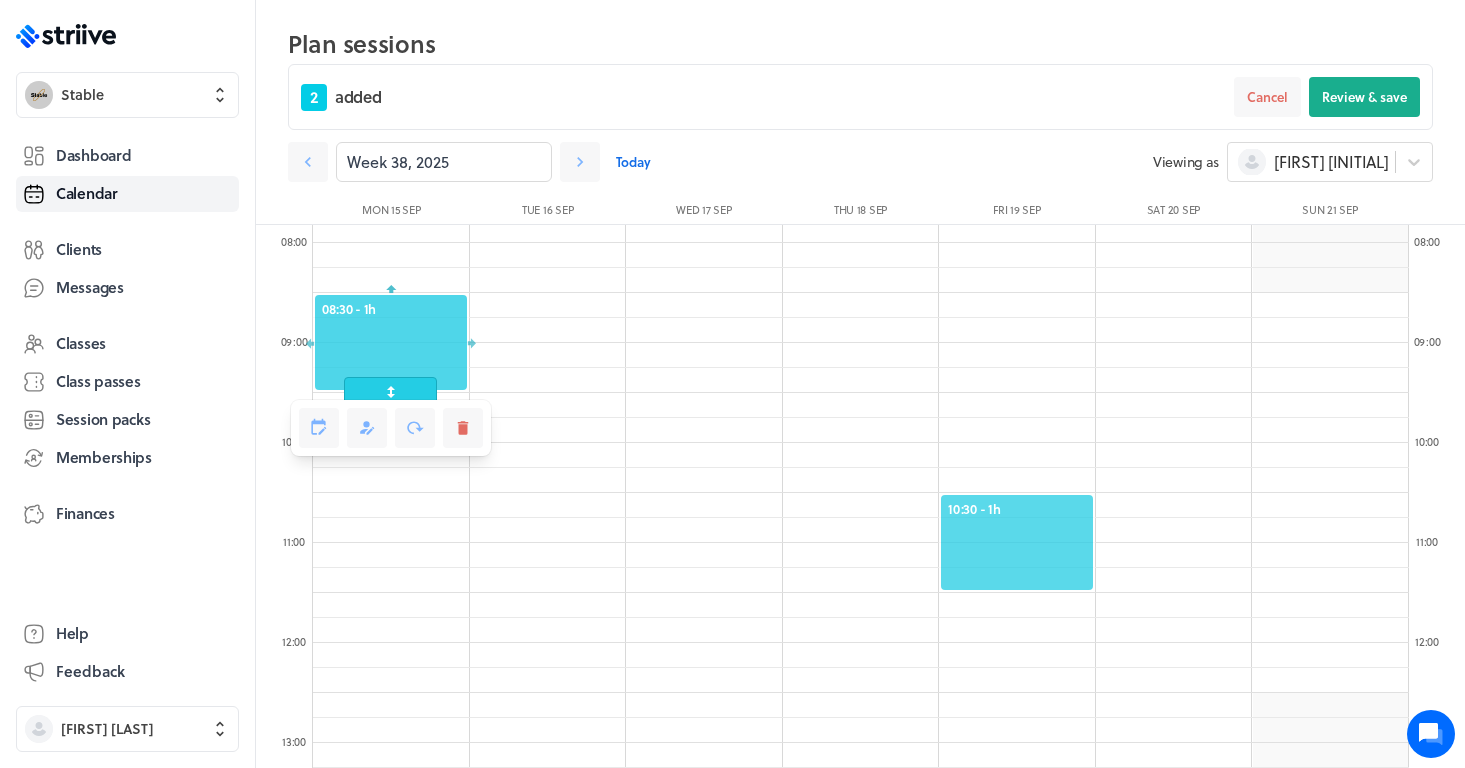 click on "10:30  - 1h" at bounding box center (1017, 509) 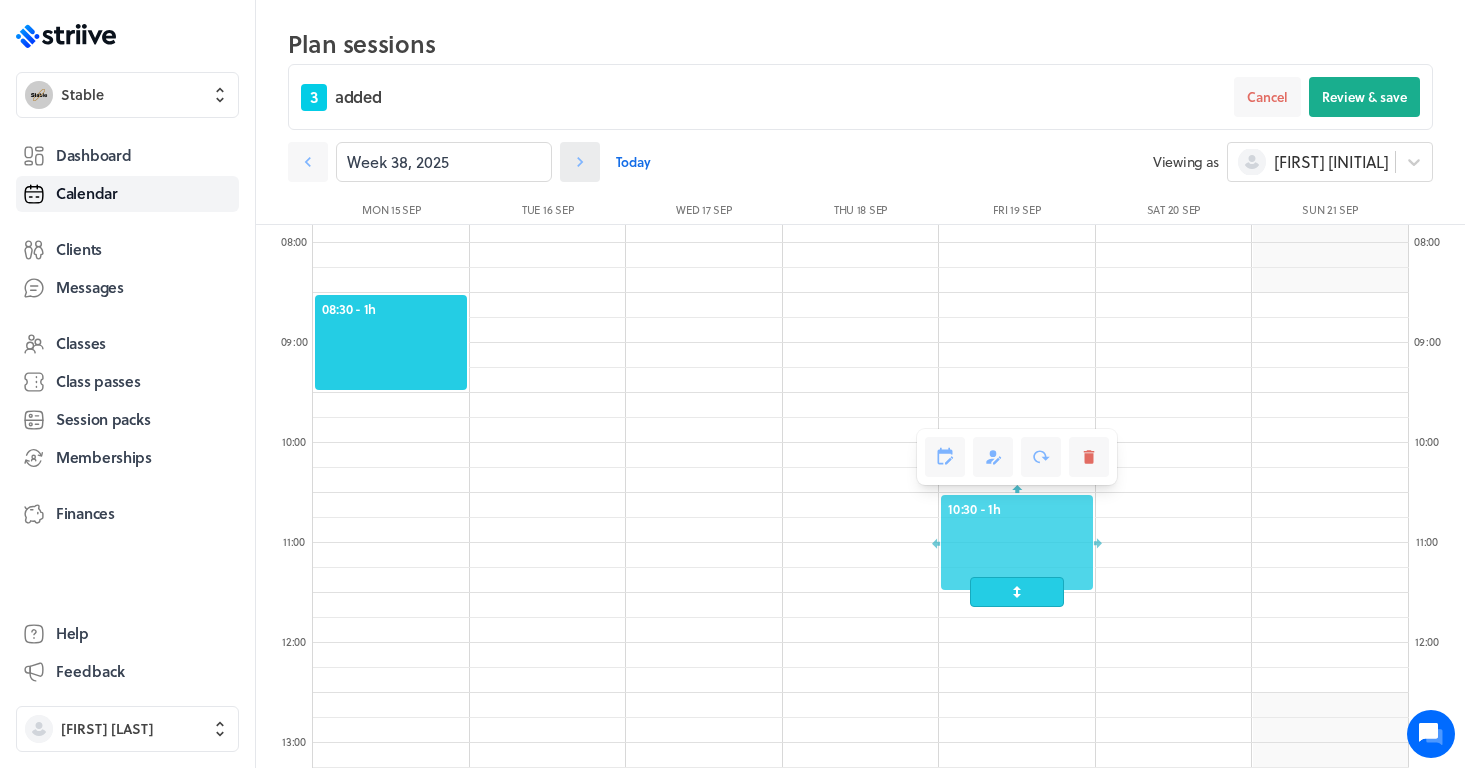 click at bounding box center [580, 162] 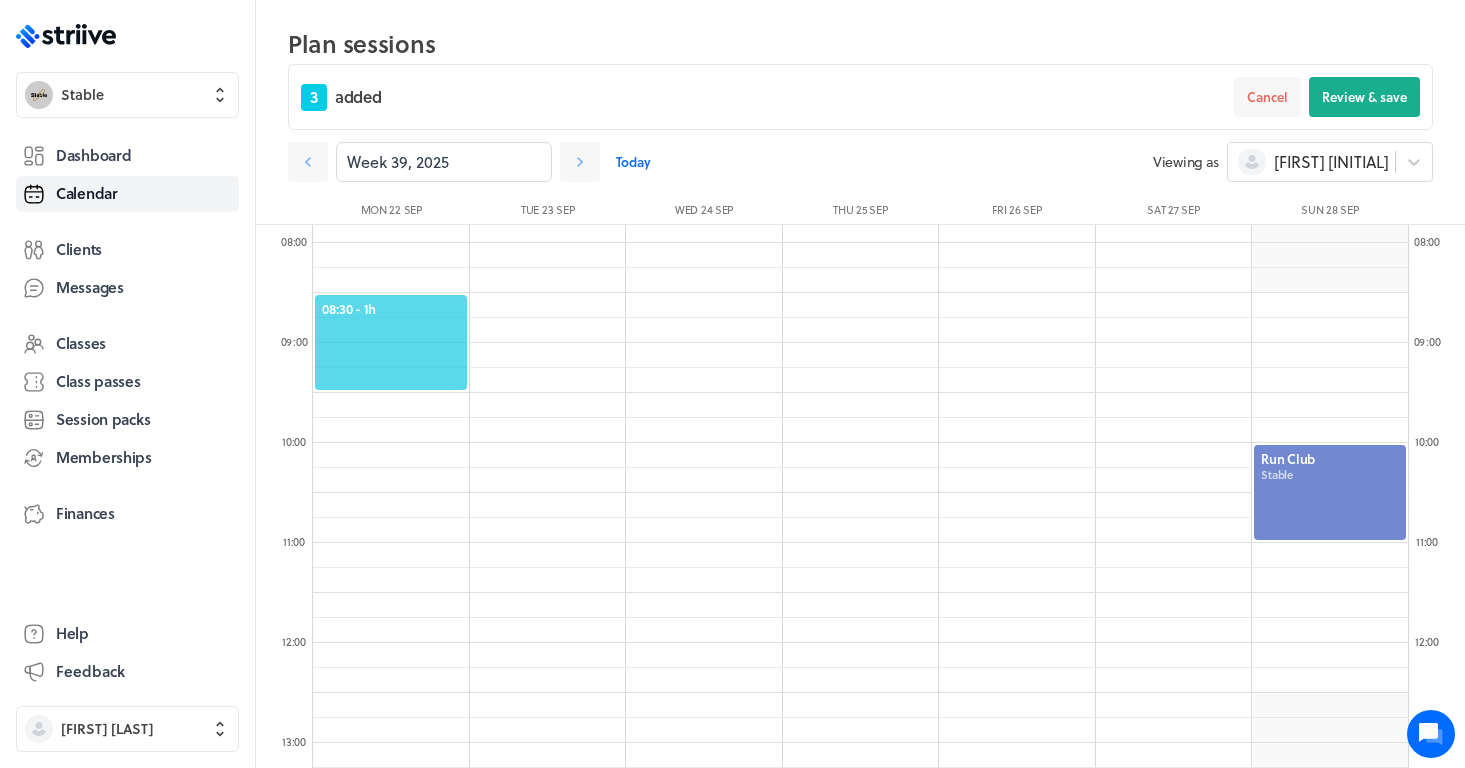 click on "08:30  - 1h" at bounding box center (391, 309) 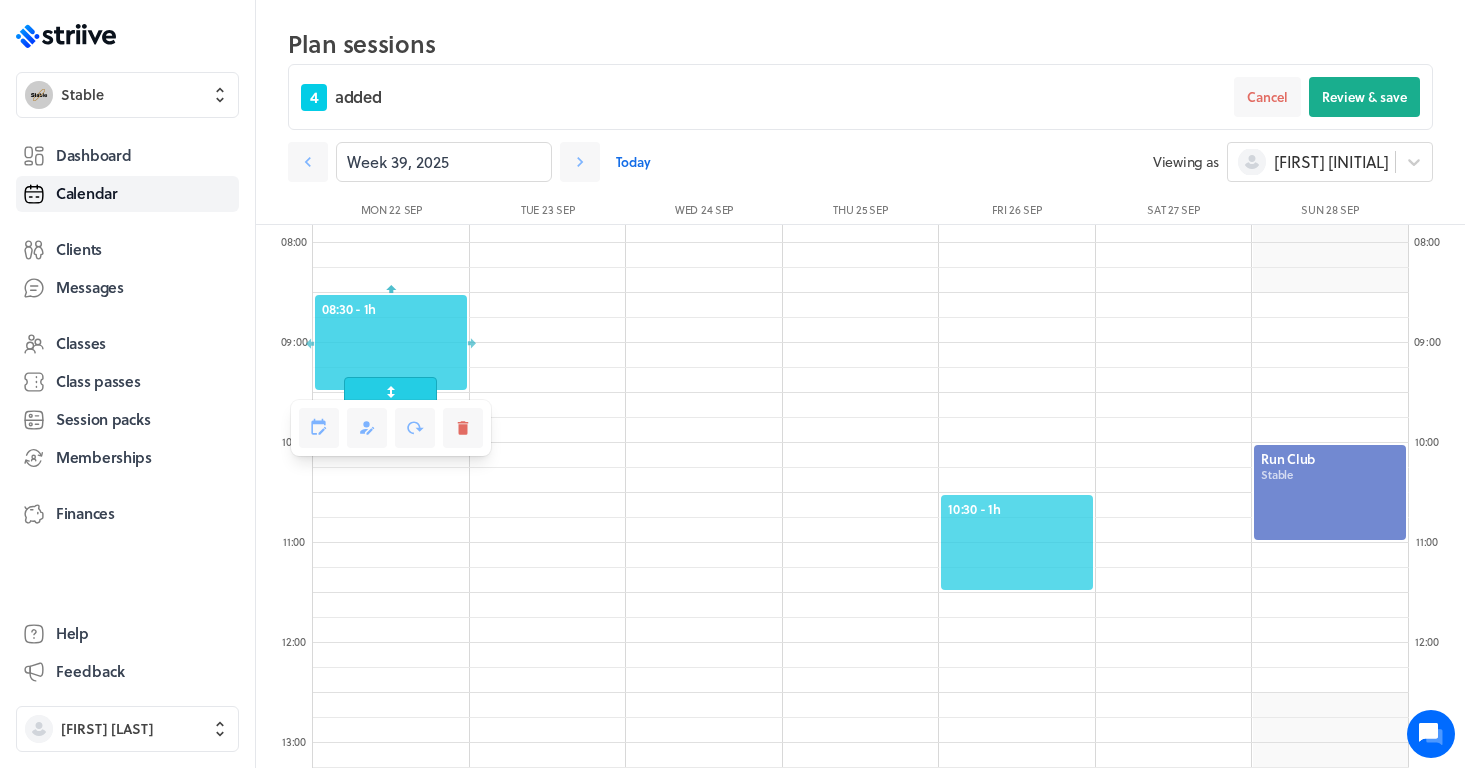 click on "10:30  - 1h" at bounding box center (1017, 509) 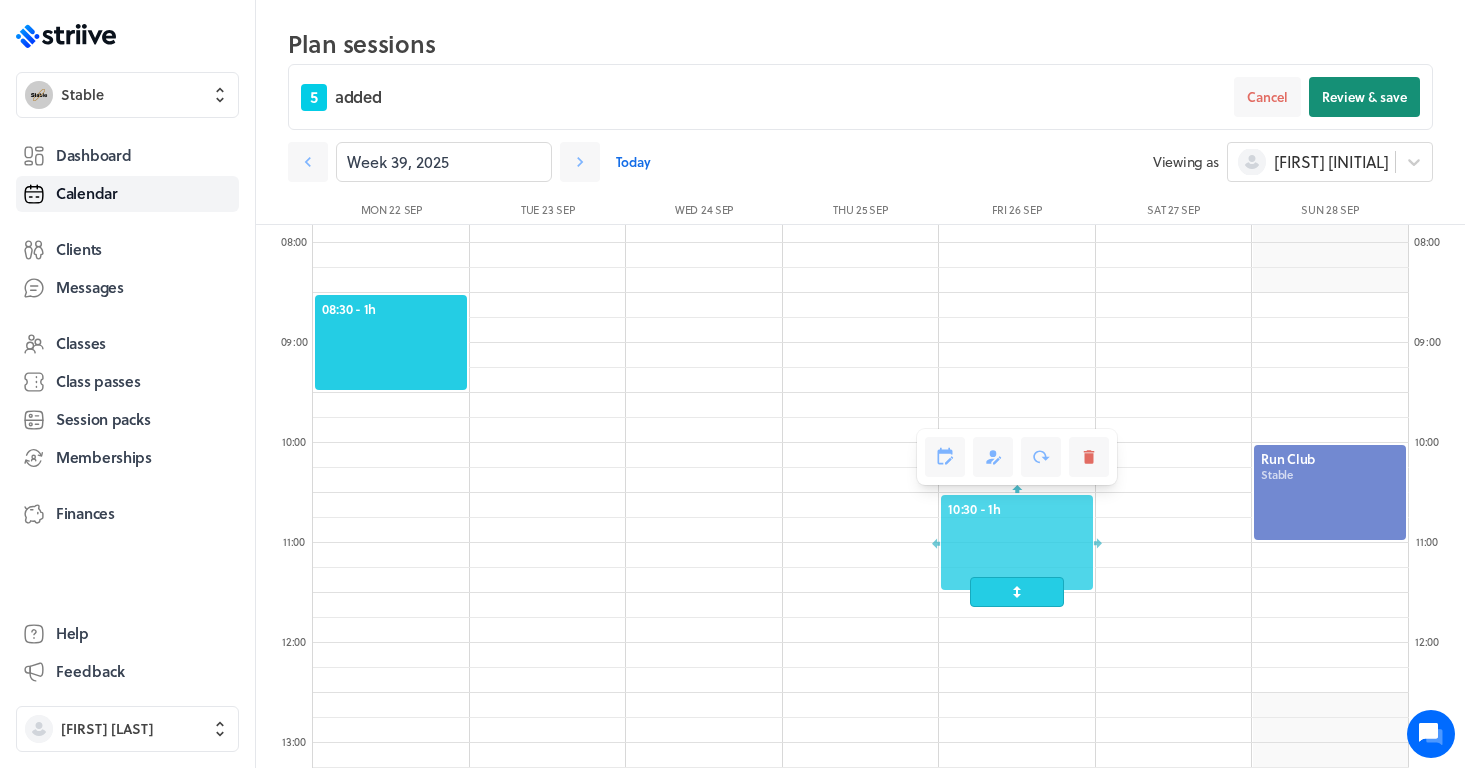 click on "Review & save" at bounding box center (1364, 97) 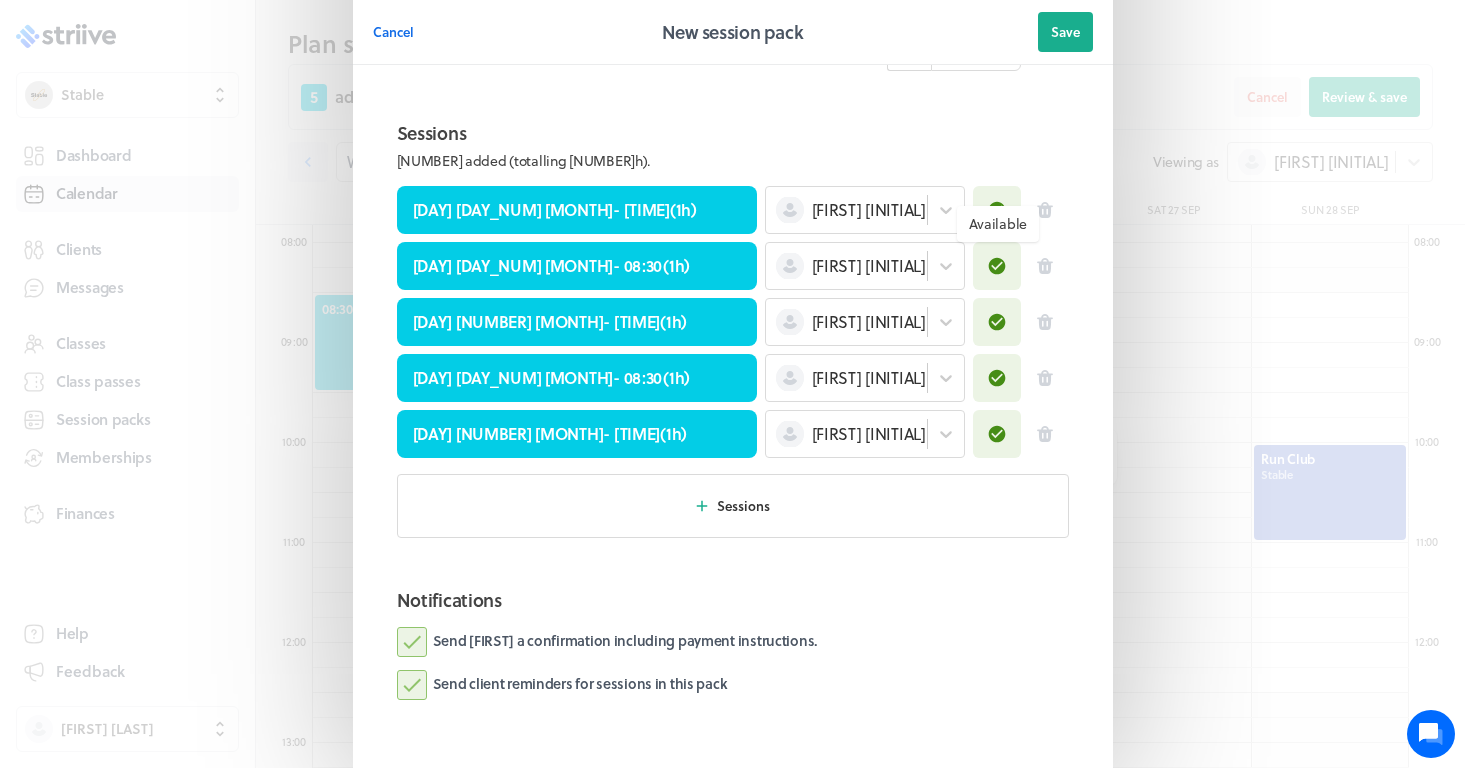 scroll, scrollTop: 844, scrollLeft: 0, axis: vertical 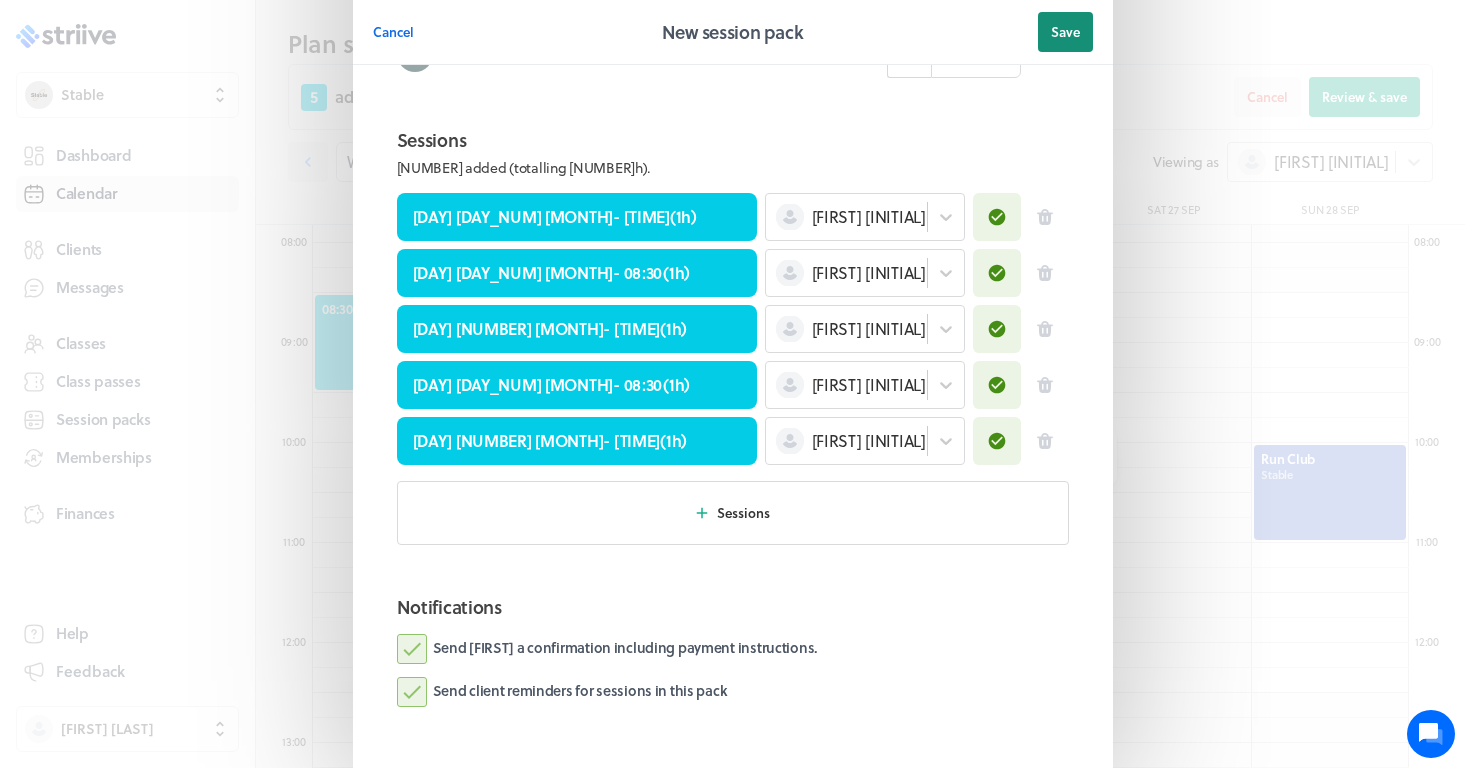 click on "Save" at bounding box center [1065, 32] 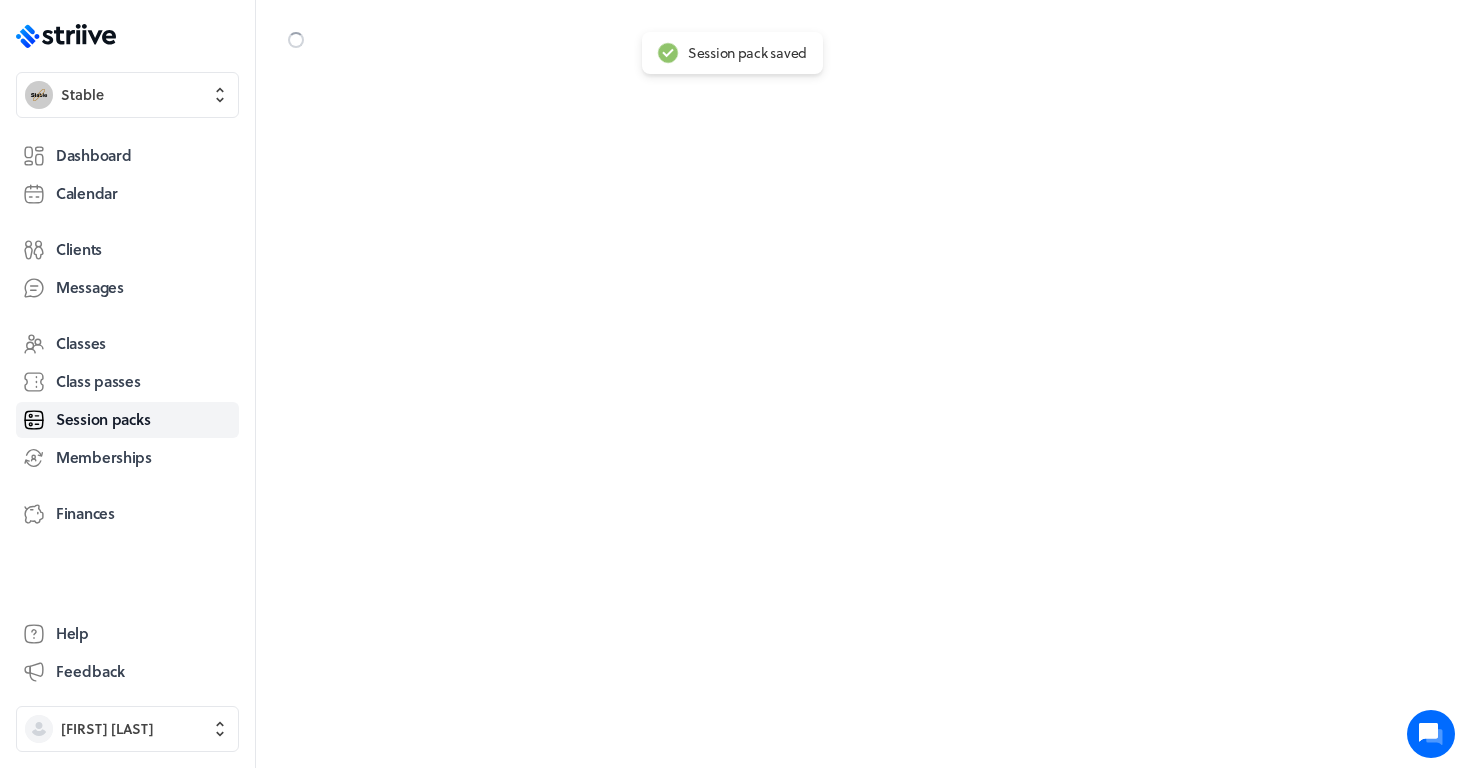 scroll, scrollTop: 0, scrollLeft: 0, axis: both 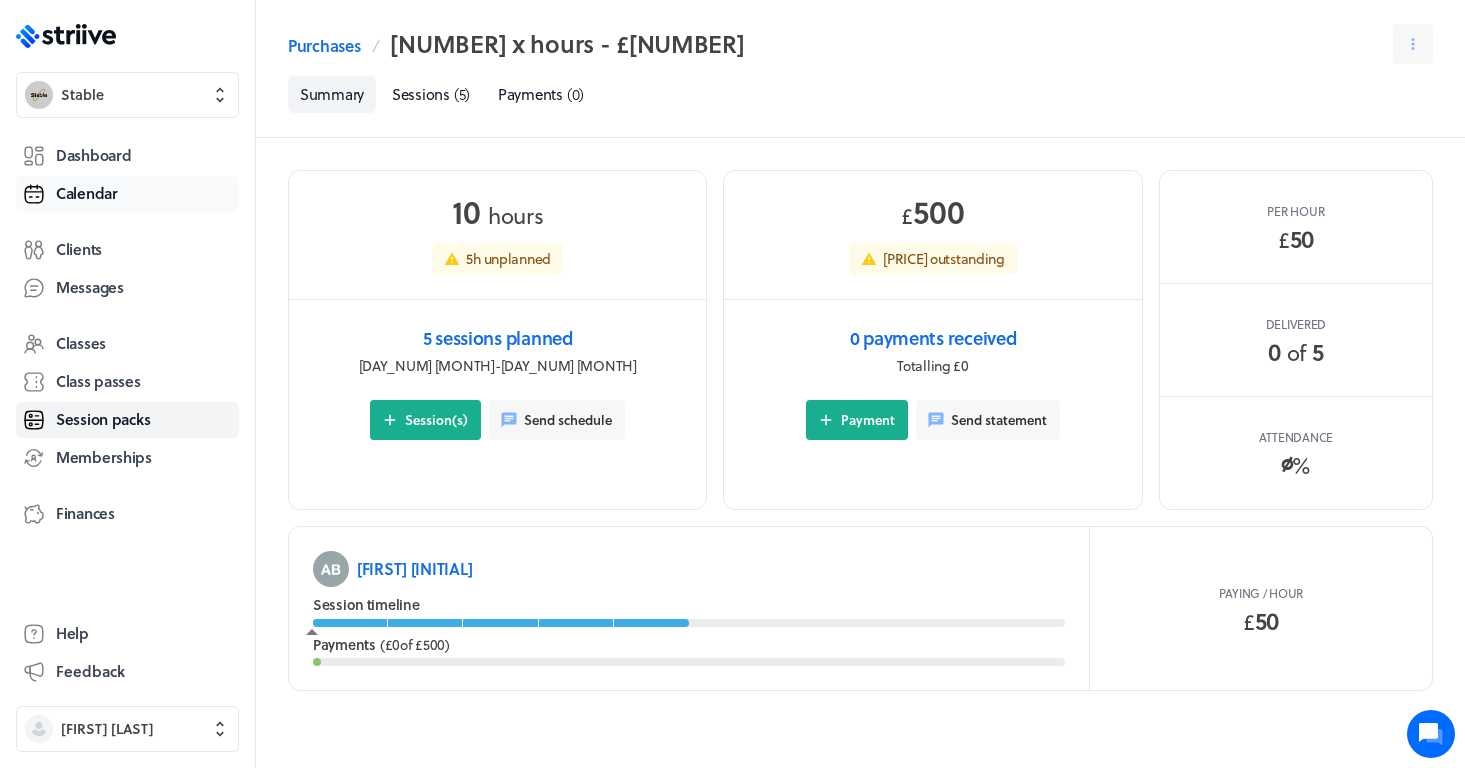 click on "Calendar" at bounding box center [87, 193] 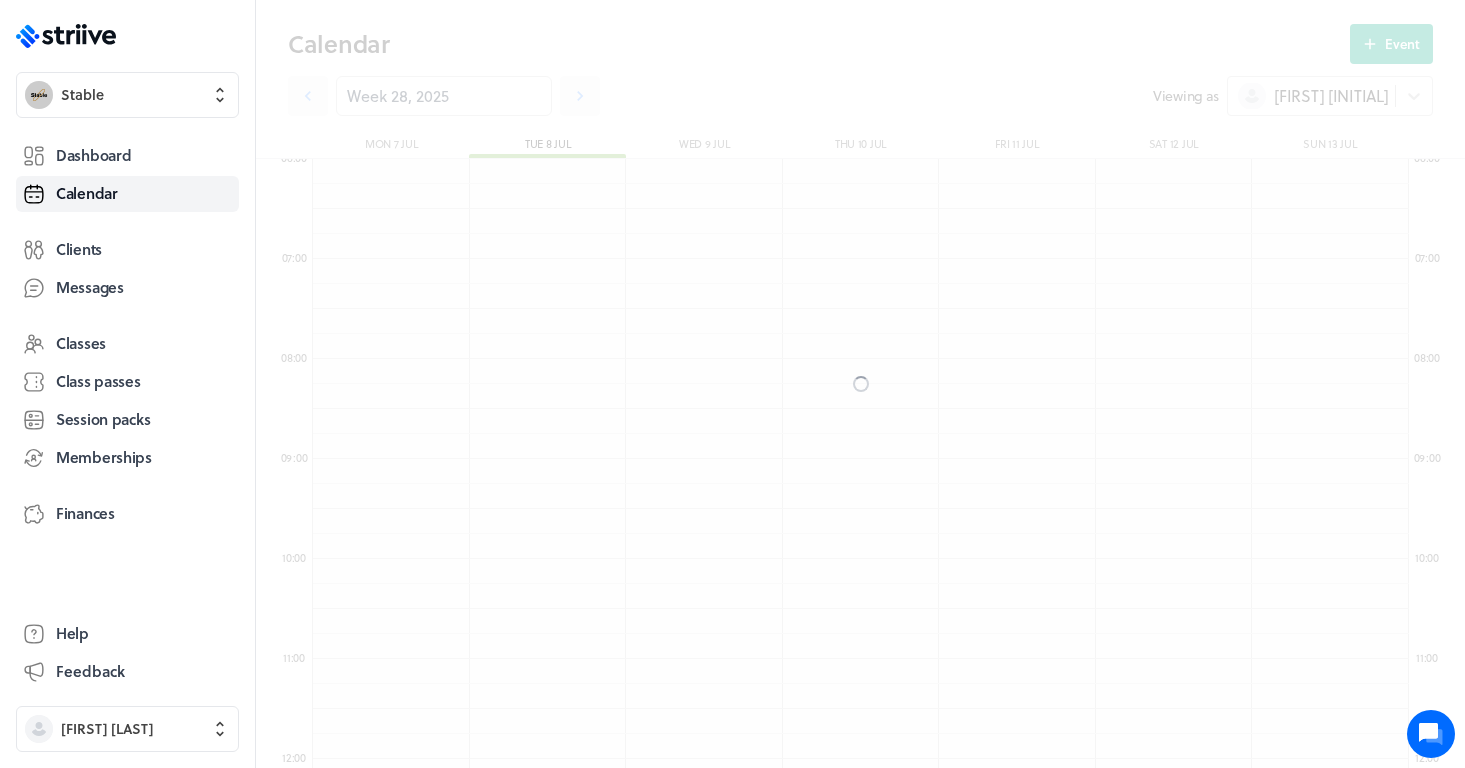 scroll, scrollTop: 10, scrollLeft: 11, axis: both 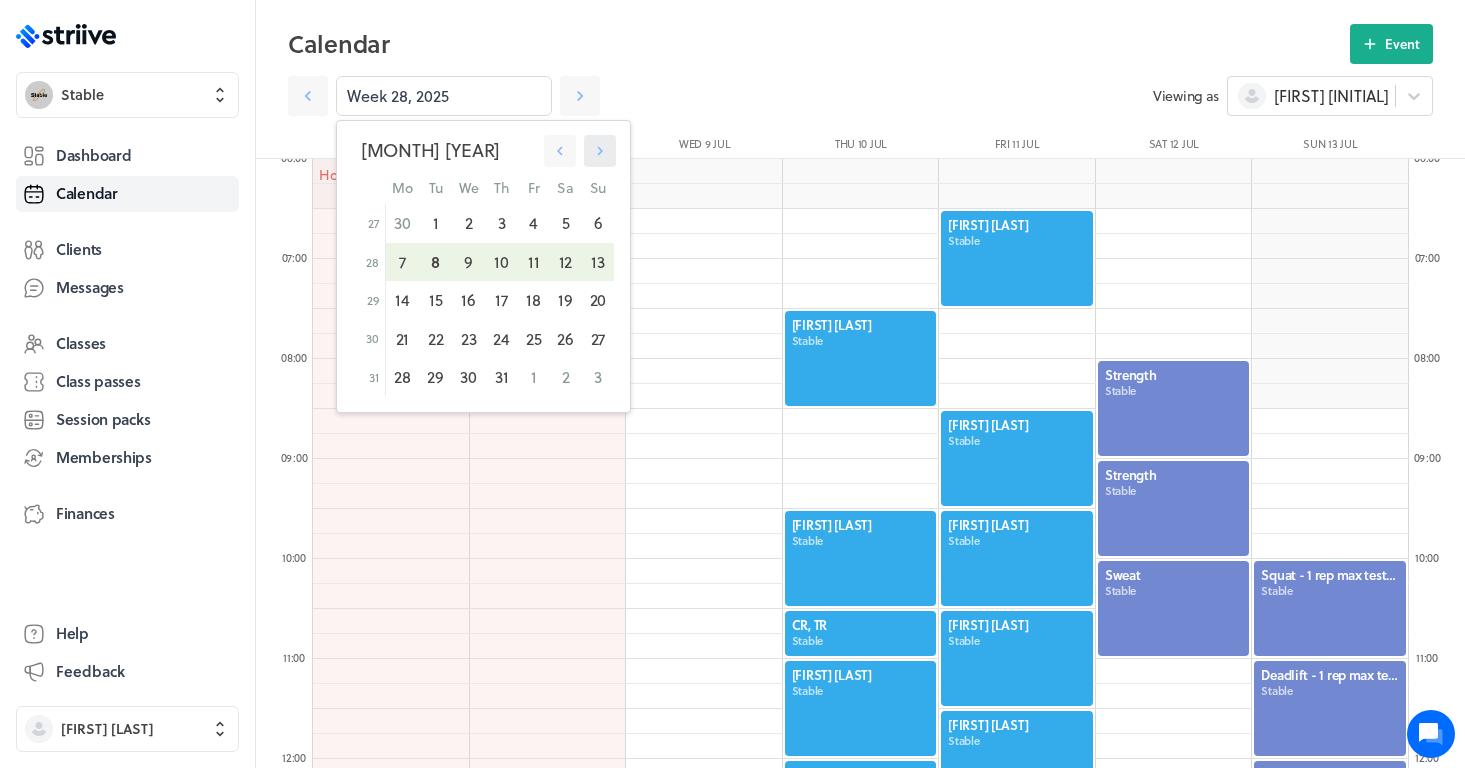 click at bounding box center [560, 151] 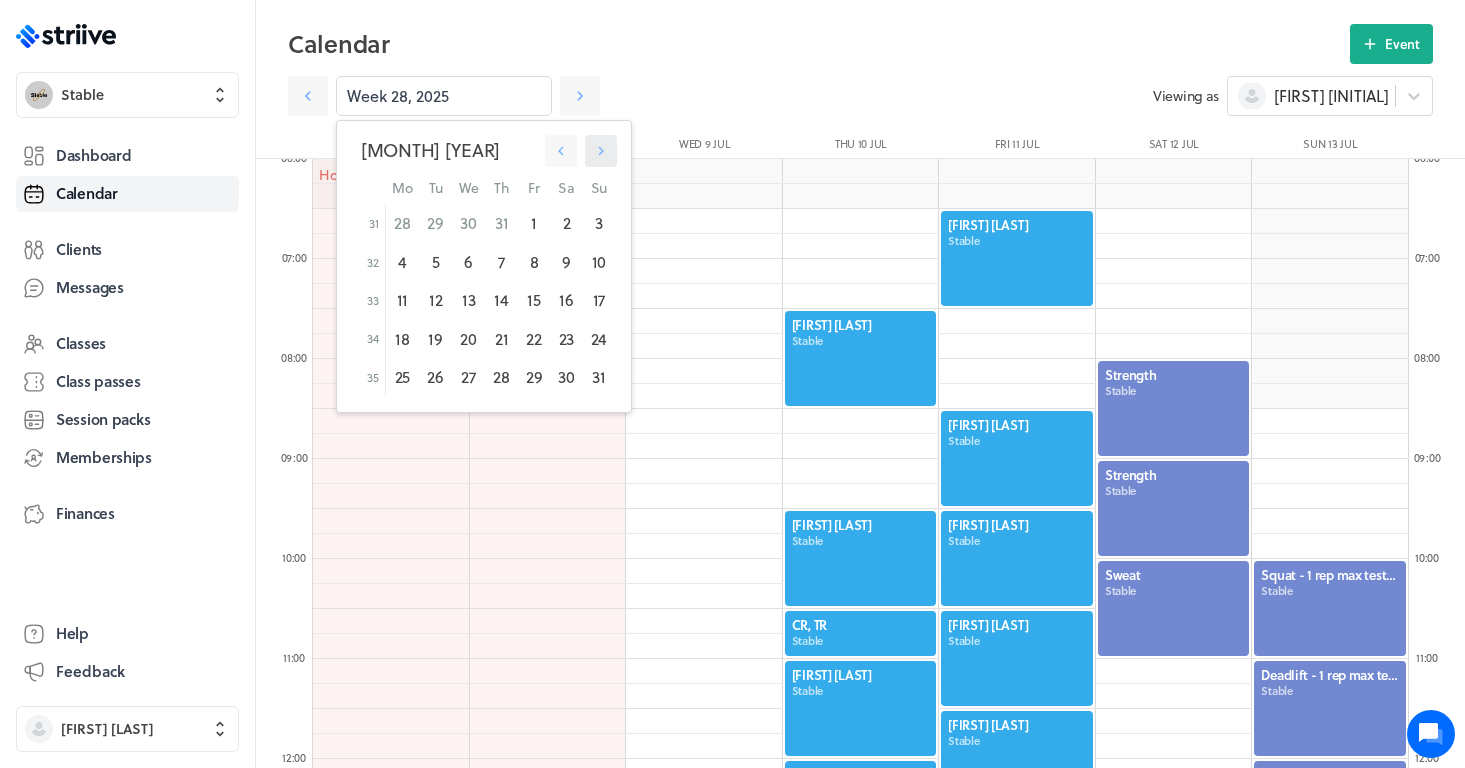 click at bounding box center (601, 151) 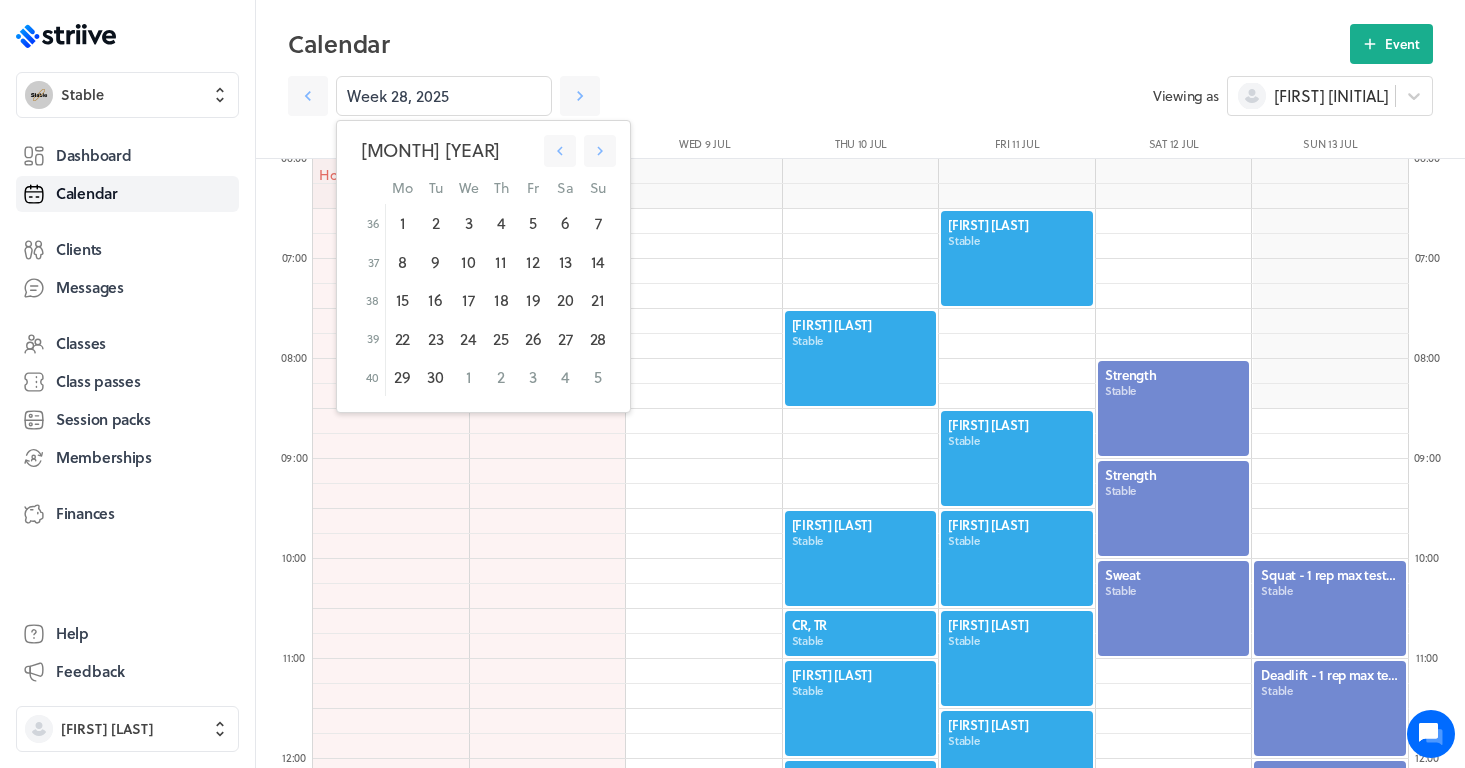 click at bounding box center [548, 759] 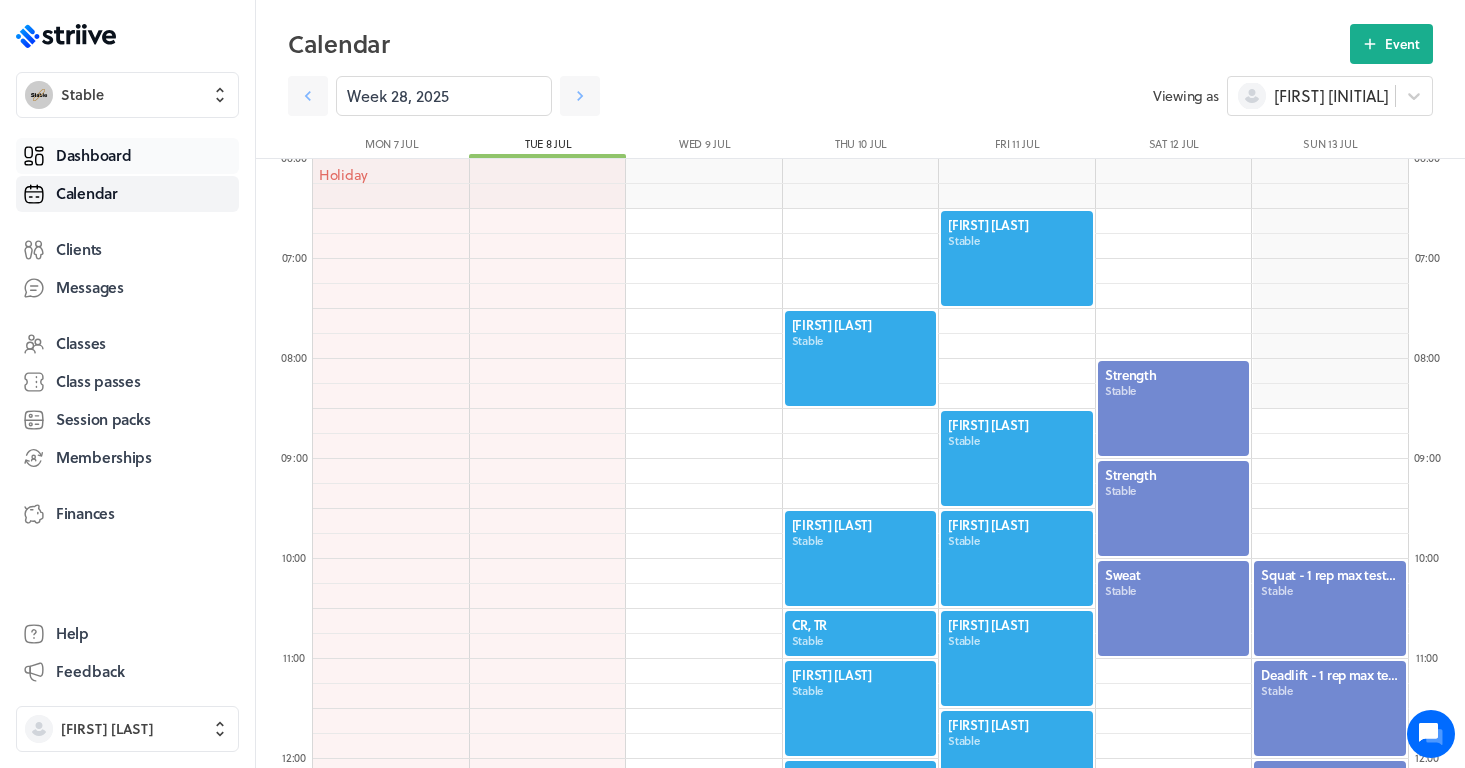 click on "Dashboard" at bounding box center [93, 155] 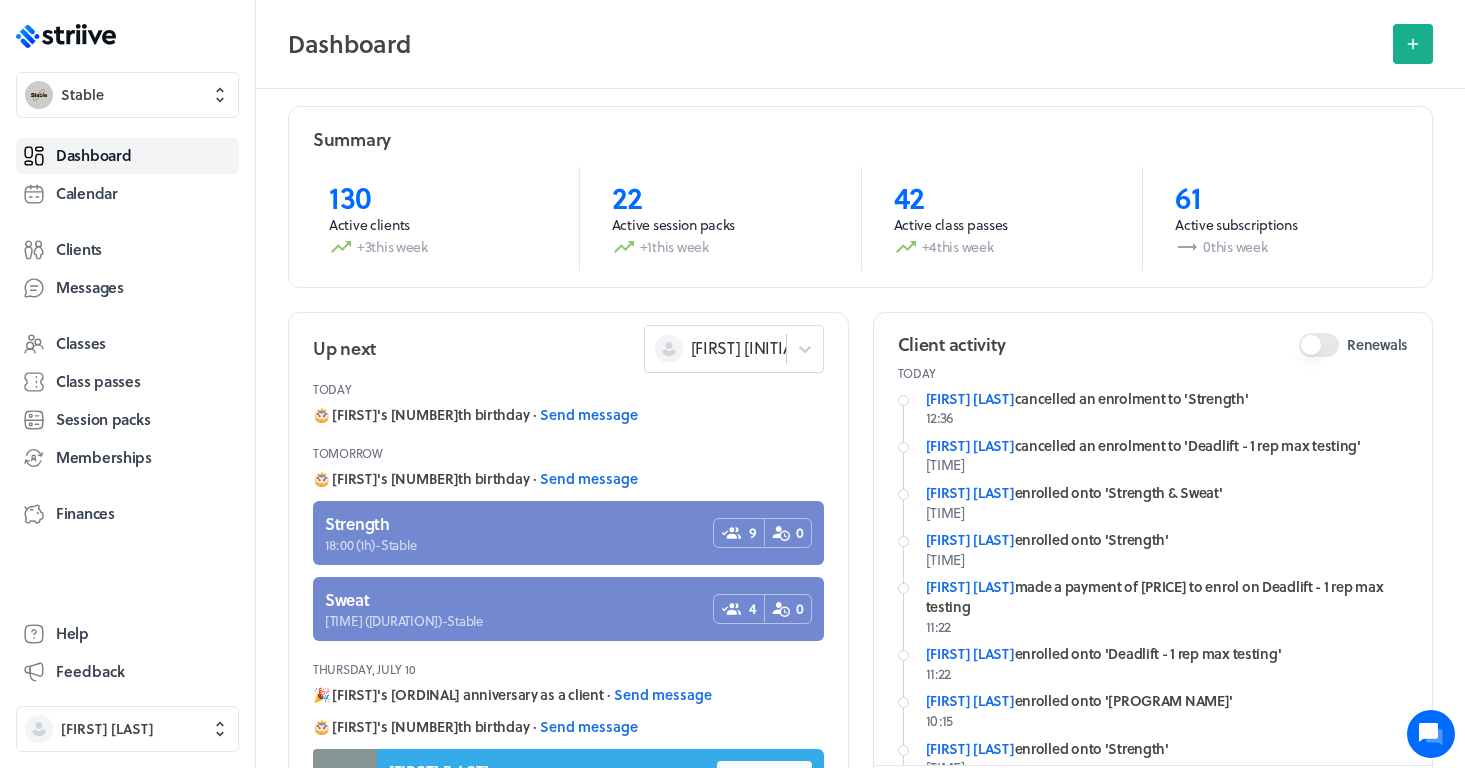scroll, scrollTop: 18, scrollLeft: 0, axis: vertical 